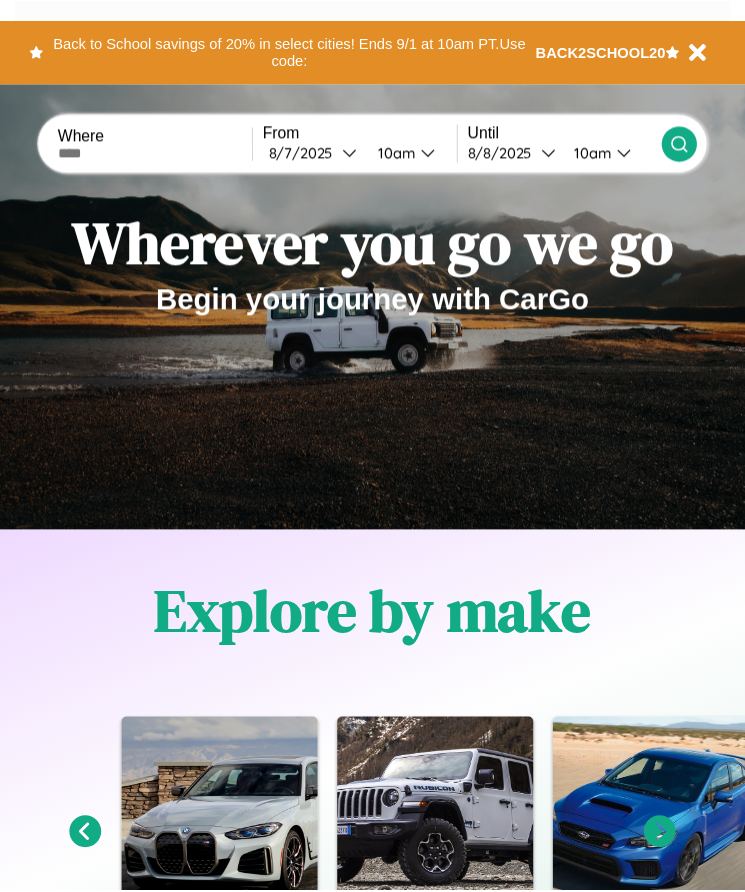 scroll, scrollTop: 0, scrollLeft: 0, axis: both 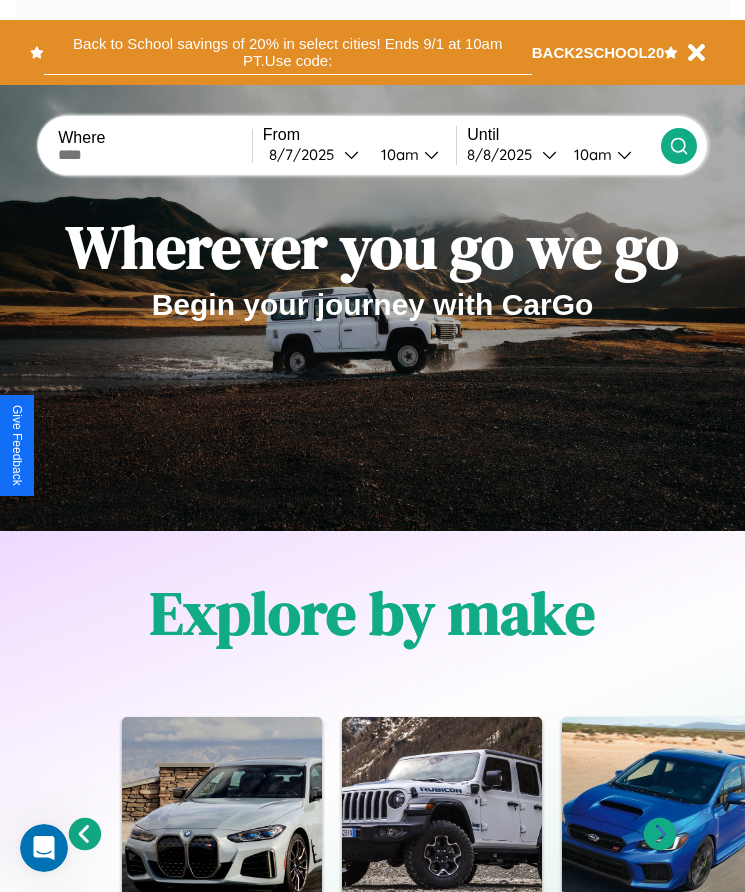click on "Back to School savings of 20% in select cities! Ends 9/1 at 10am PT.  Use code:" at bounding box center [288, 52] 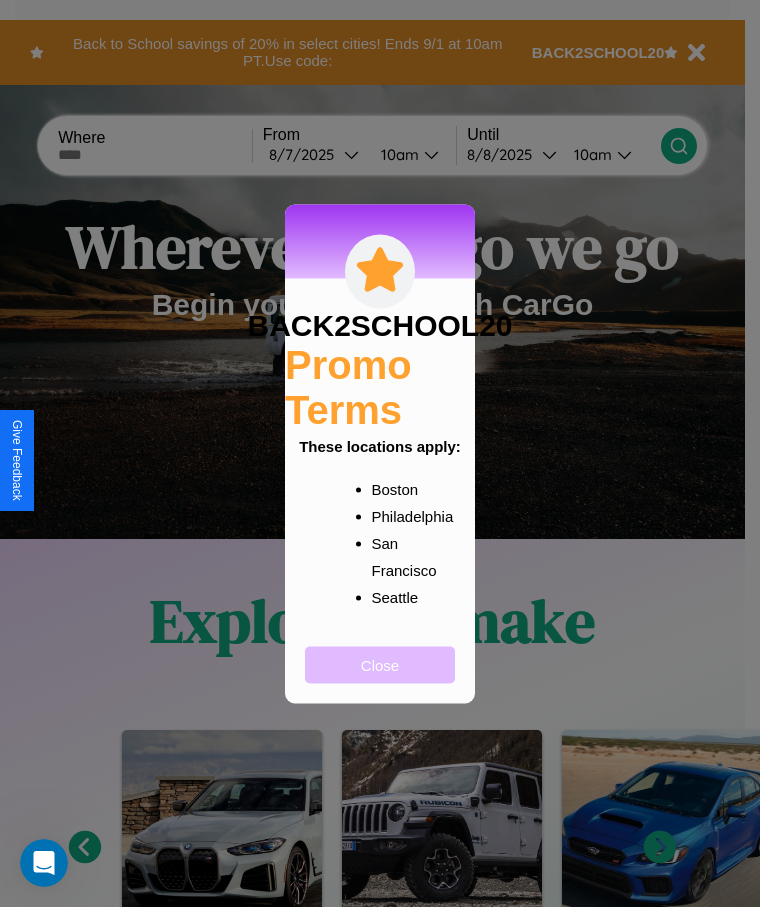 click on "Close" at bounding box center (380, 664) 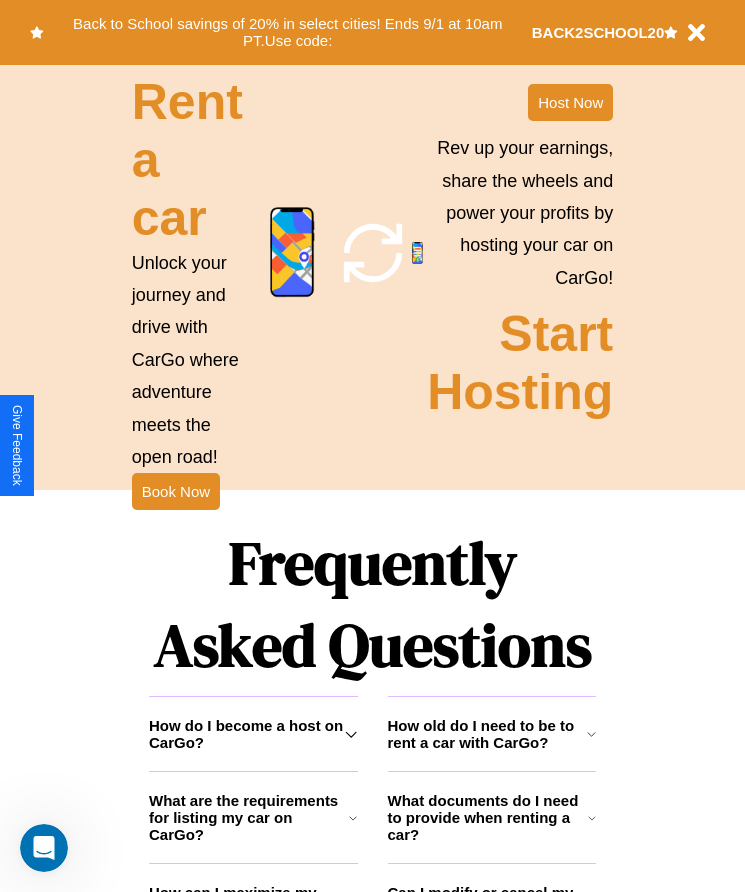 scroll, scrollTop: 2608, scrollLeft: 0, axis: vertical 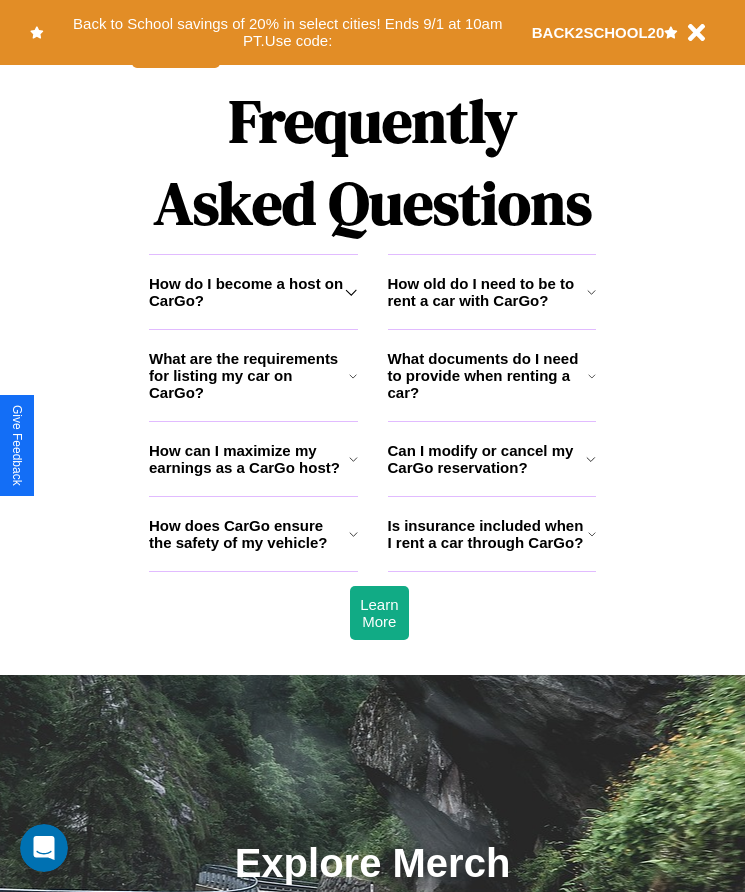 click 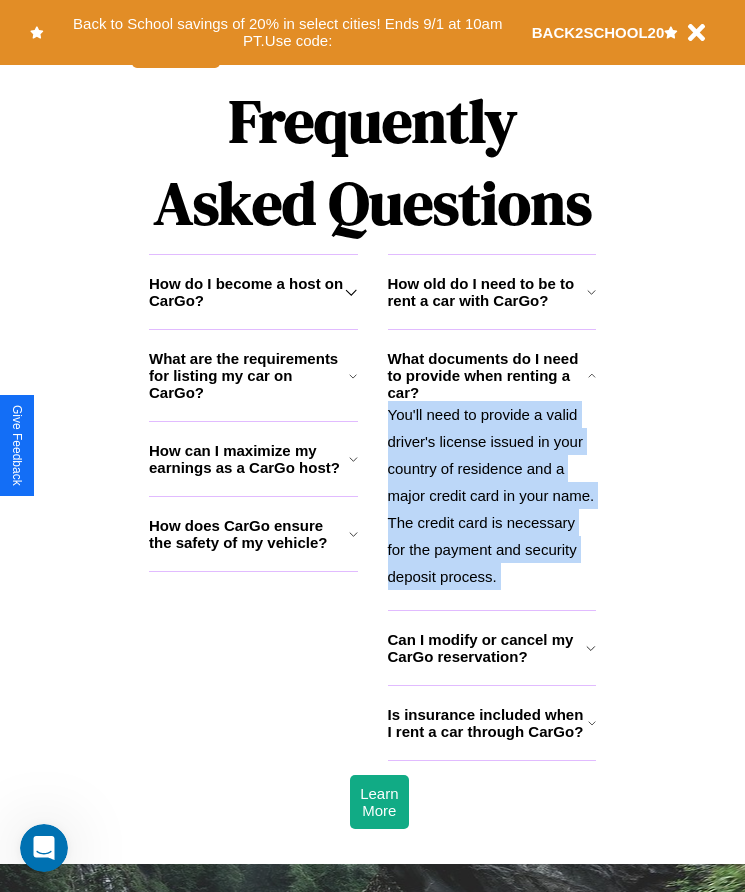 click on "You'll need to provide a valid driver's license issued in your country of residence and a major credit card in your name. The credit card is necessary for the payment and security deposit process." at bounding box center (492, 495) 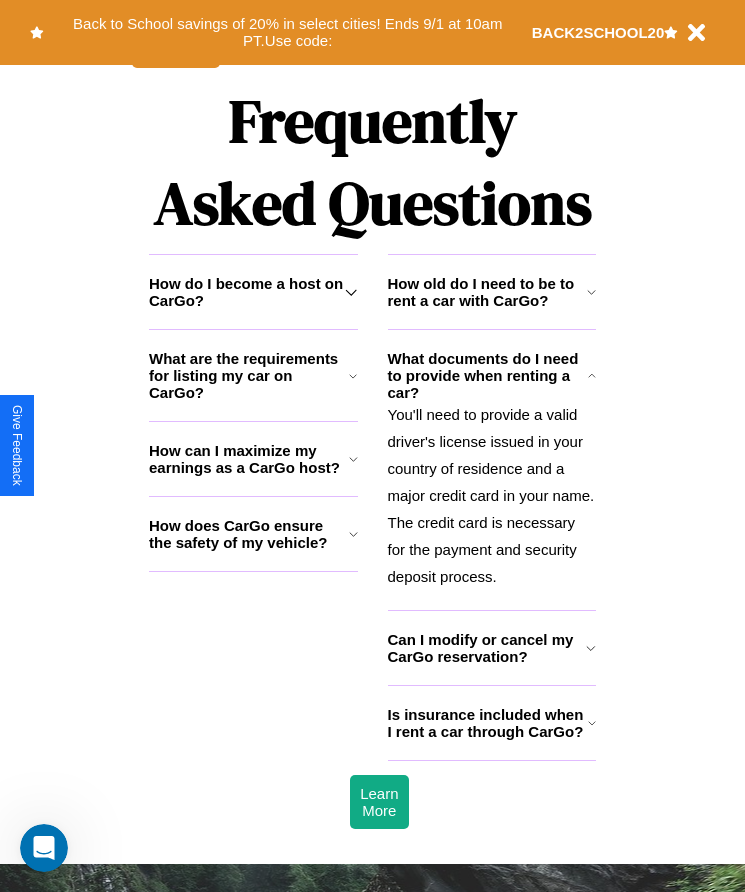 click 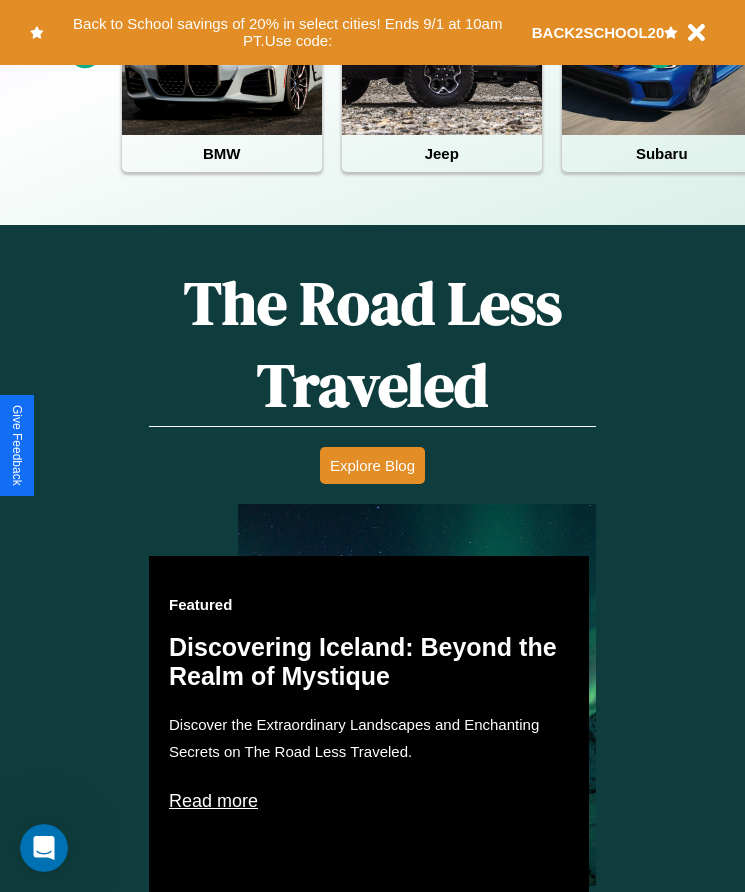 scroll, scrollTop: 334, scrollLeft: 0, axis: vertical 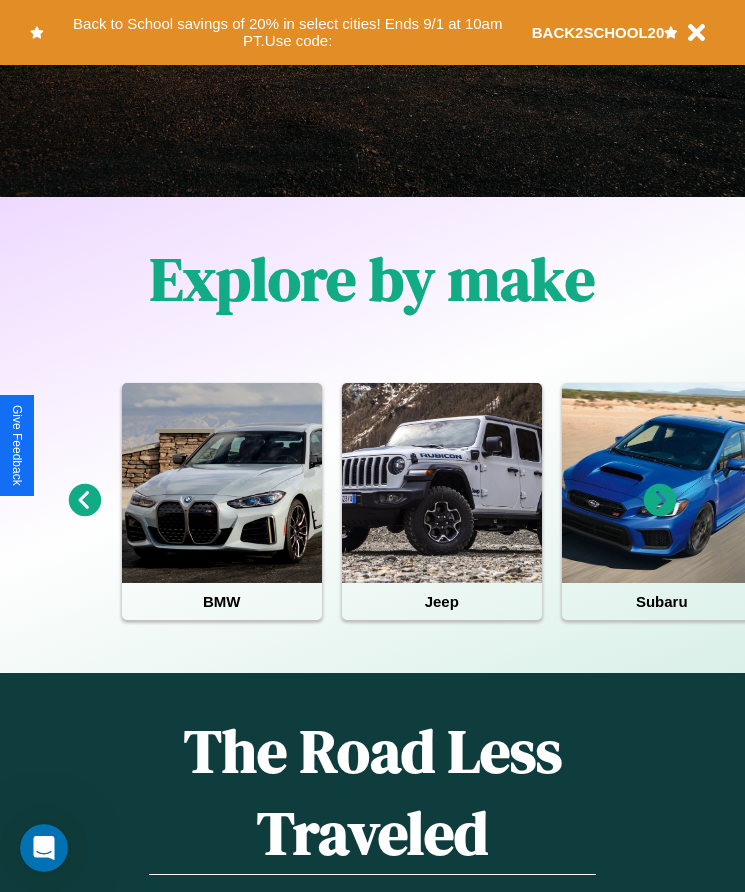 click 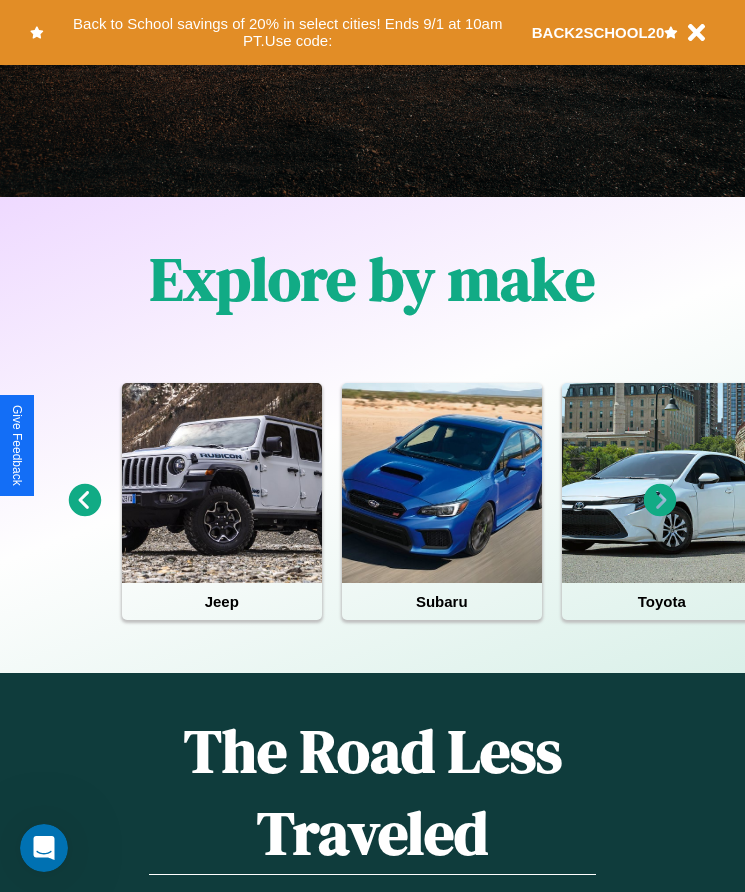 click 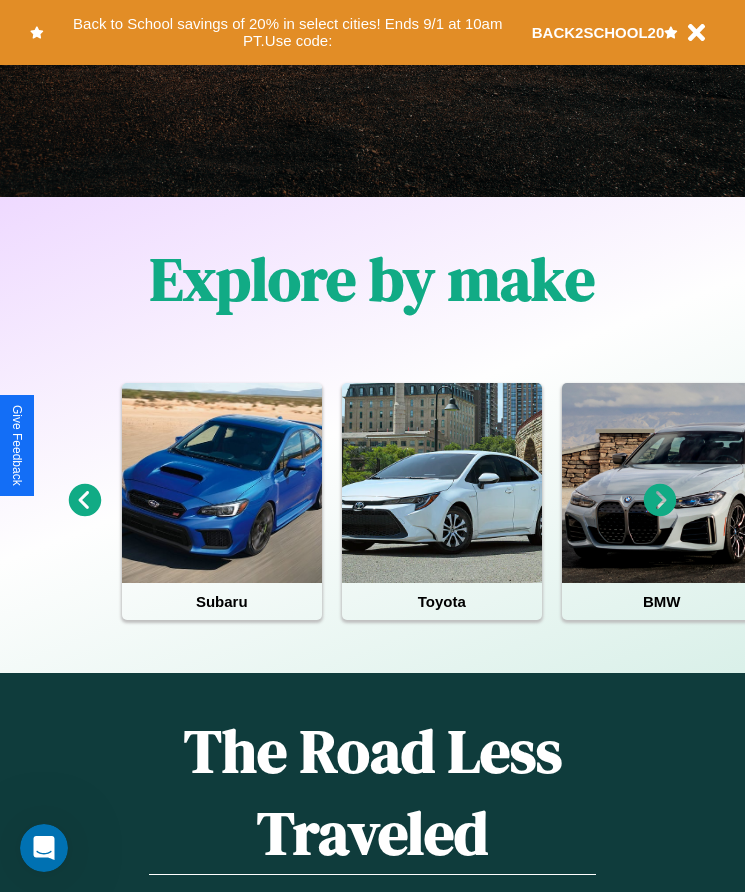 click 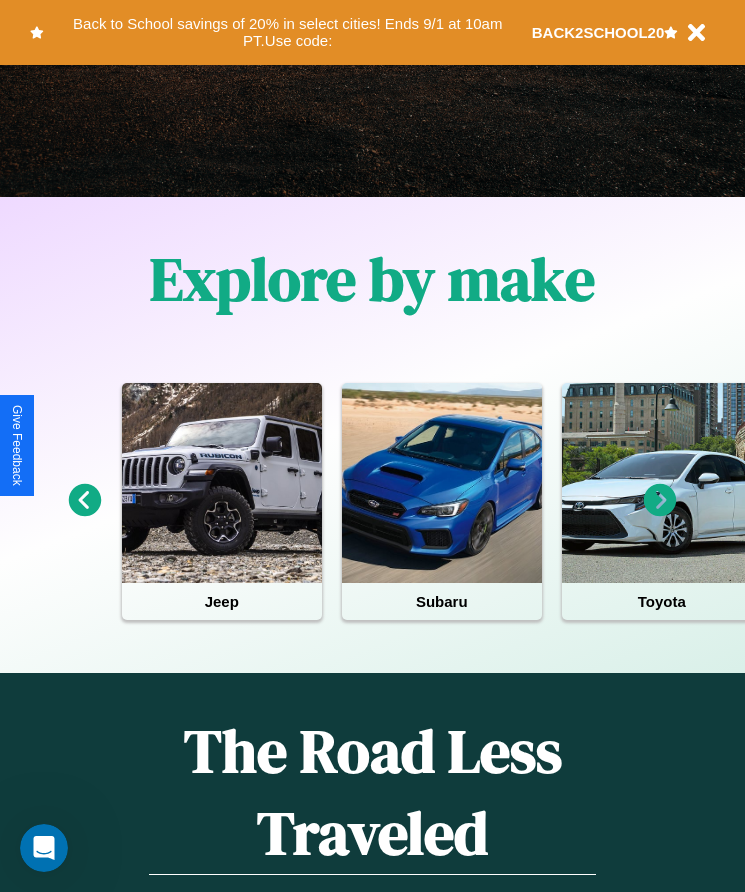 click 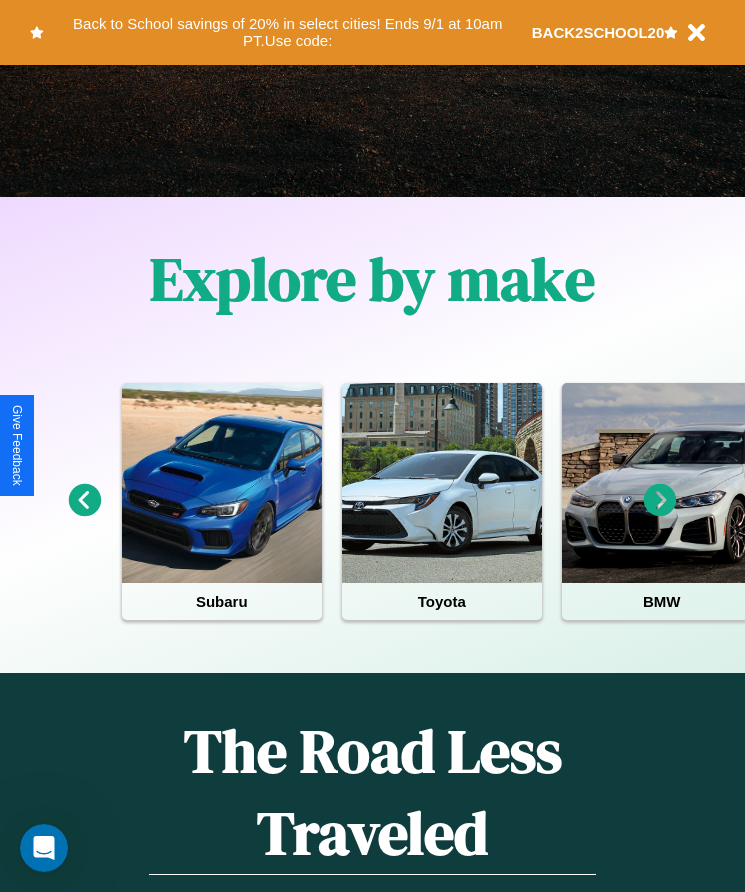 click 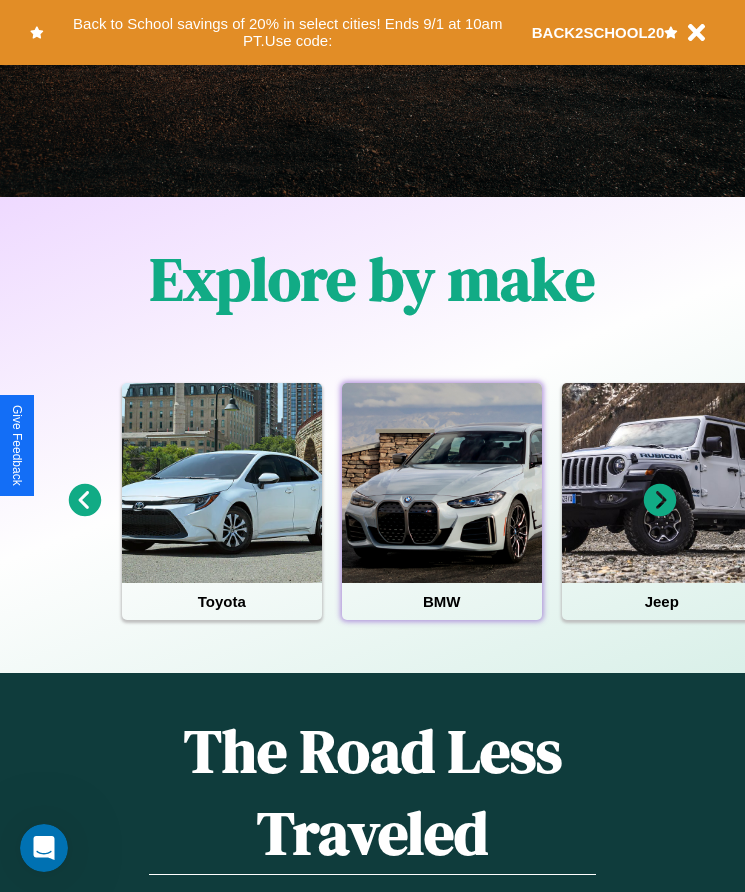 click at bounding box center (442, 483) 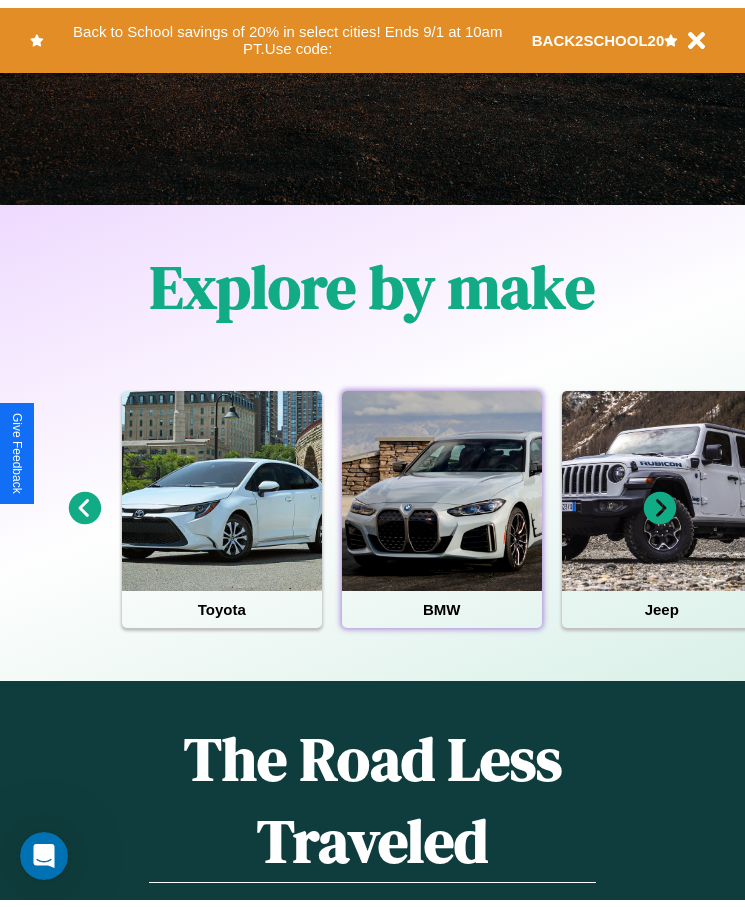 scroll, scrollTop: 0, scrollLeft: 0, axis: both 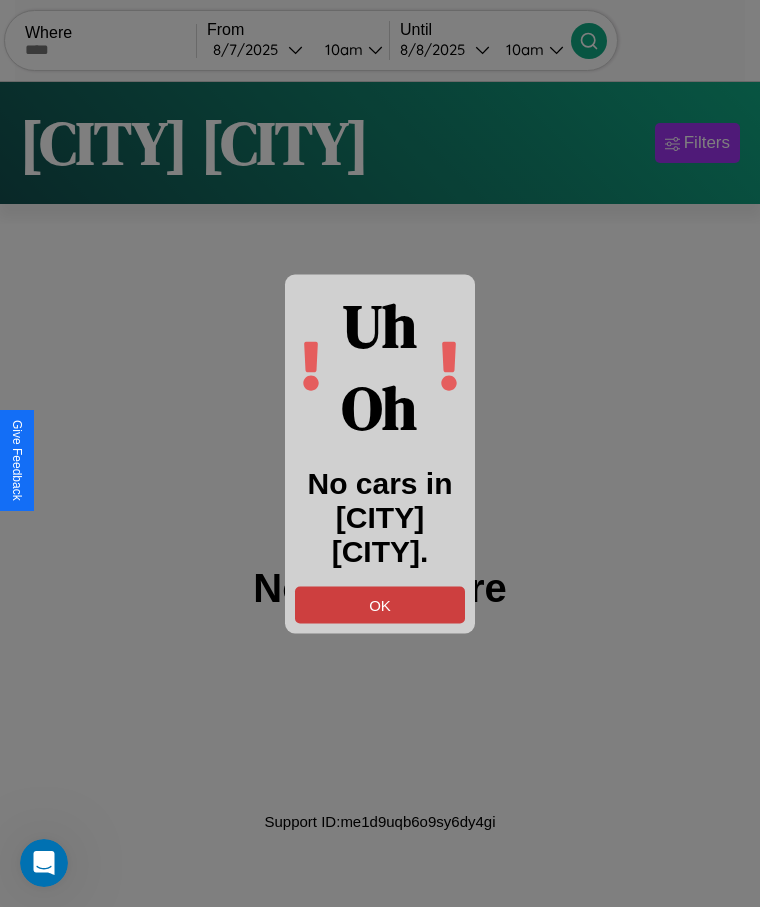click on "OK" at bounding box center (380, 604) 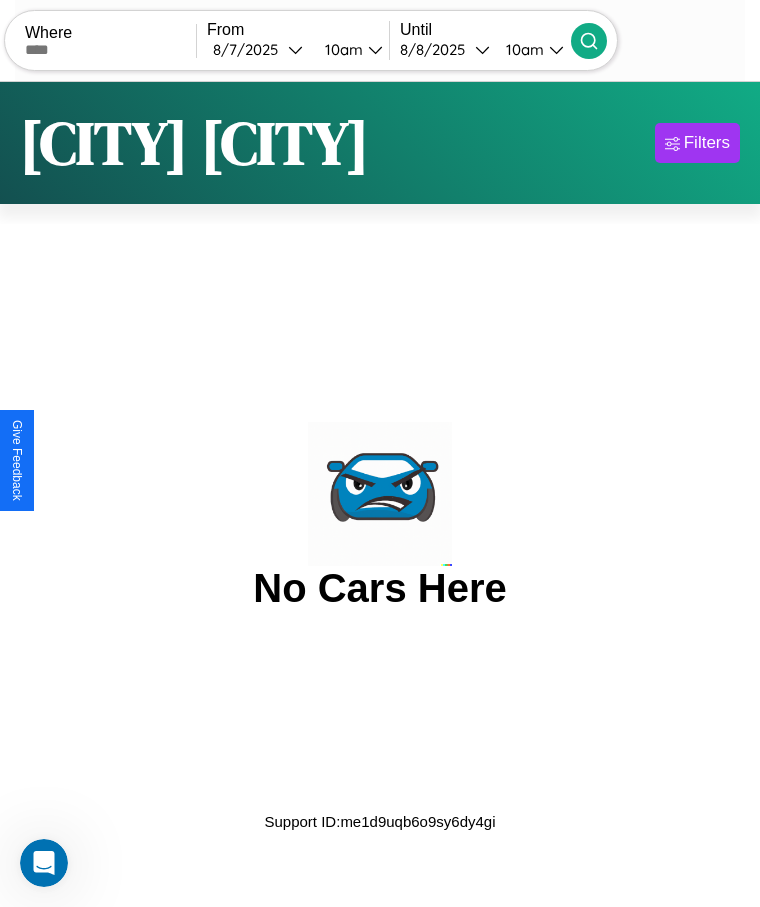 click at bounding box center (110, 50) 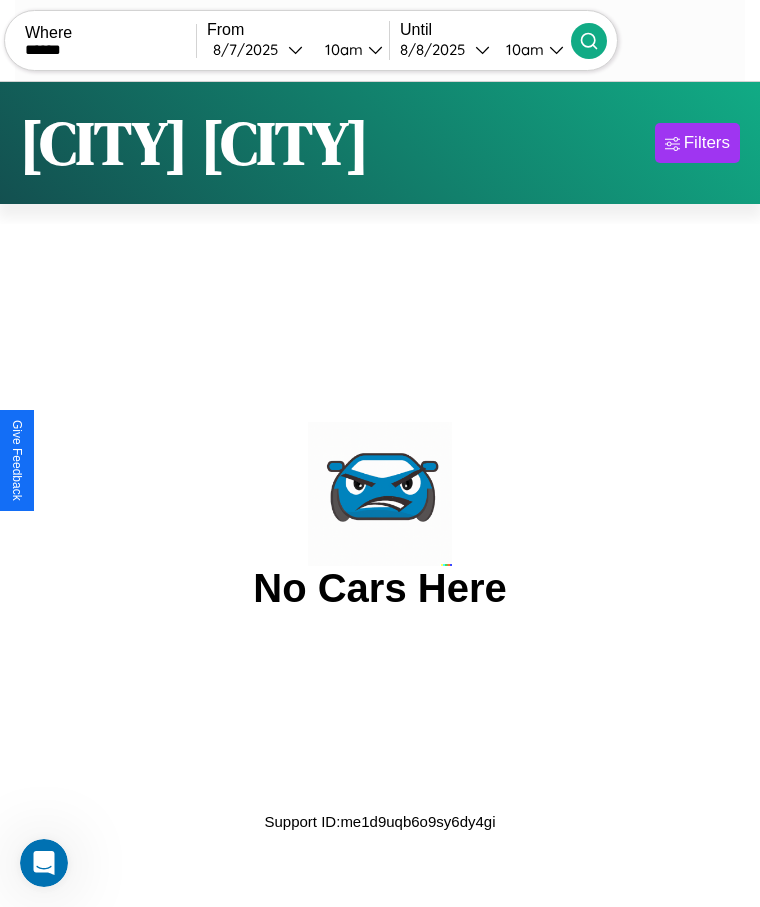 type on "******" 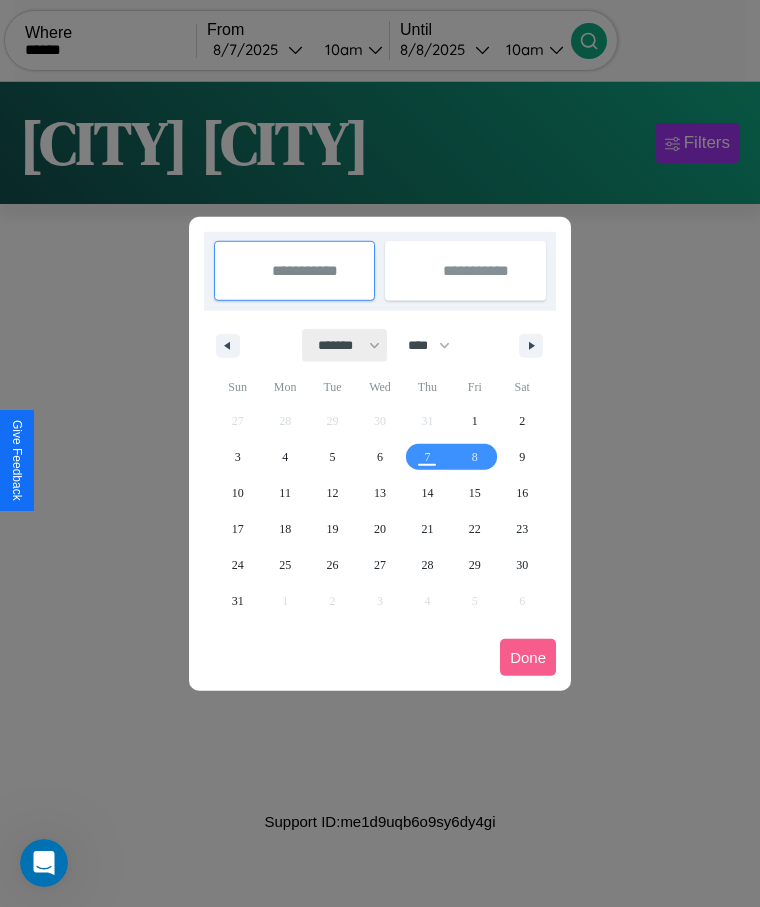 click on "******* ******** ***** ***** *** **** **** ****** ********* ******* ******** ********" at bounding box center [345, 345] 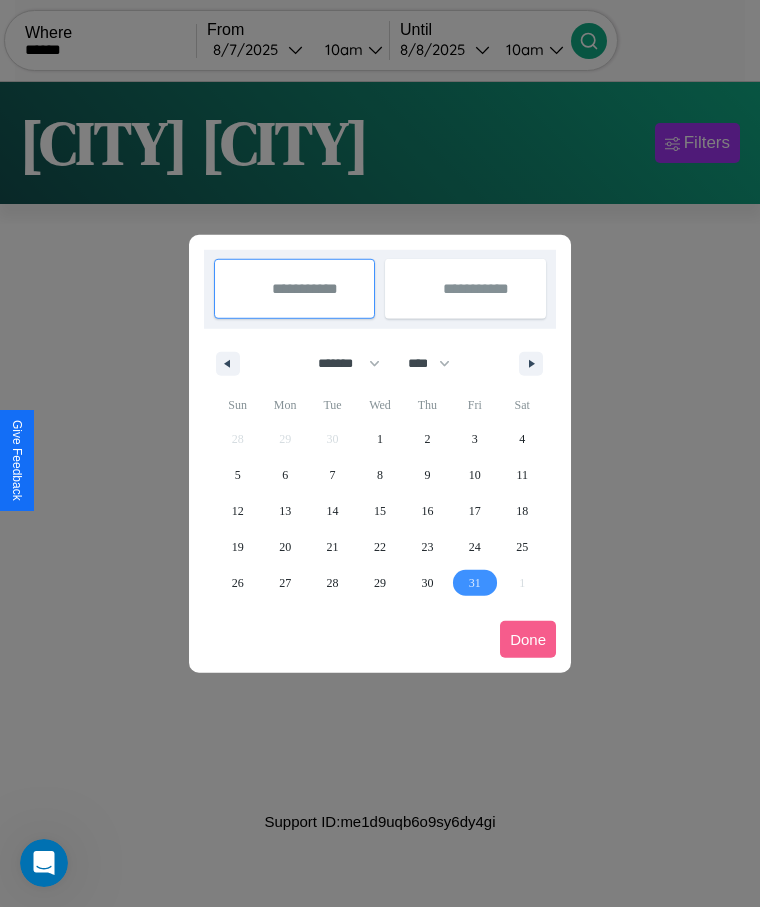 click on "31" at bounding box center (475, 583) 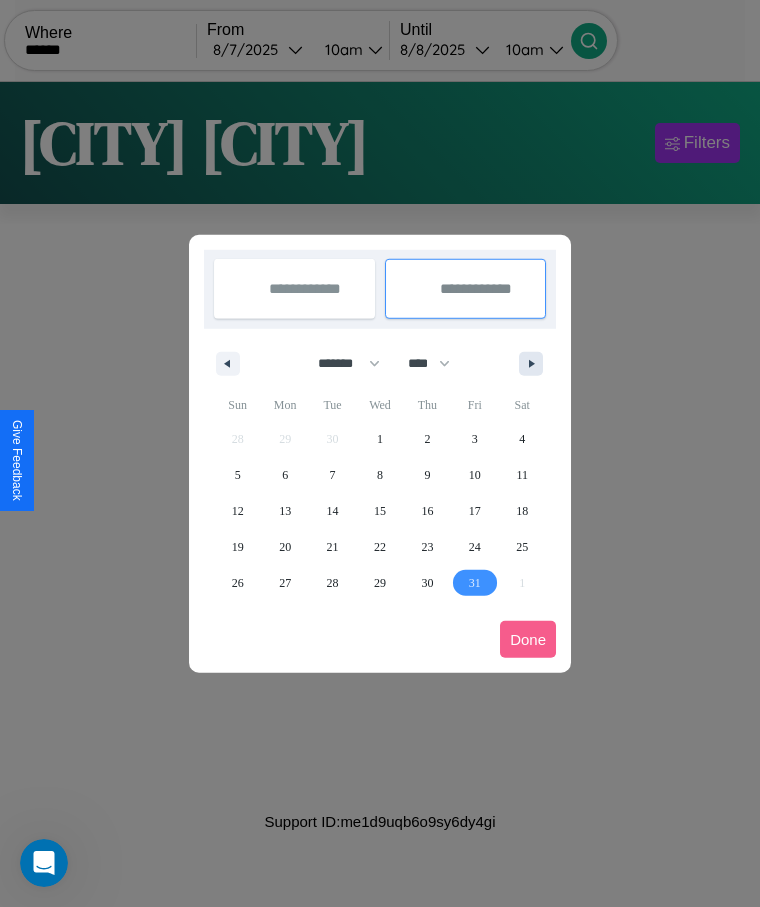 click at bounding box center [535, 364] 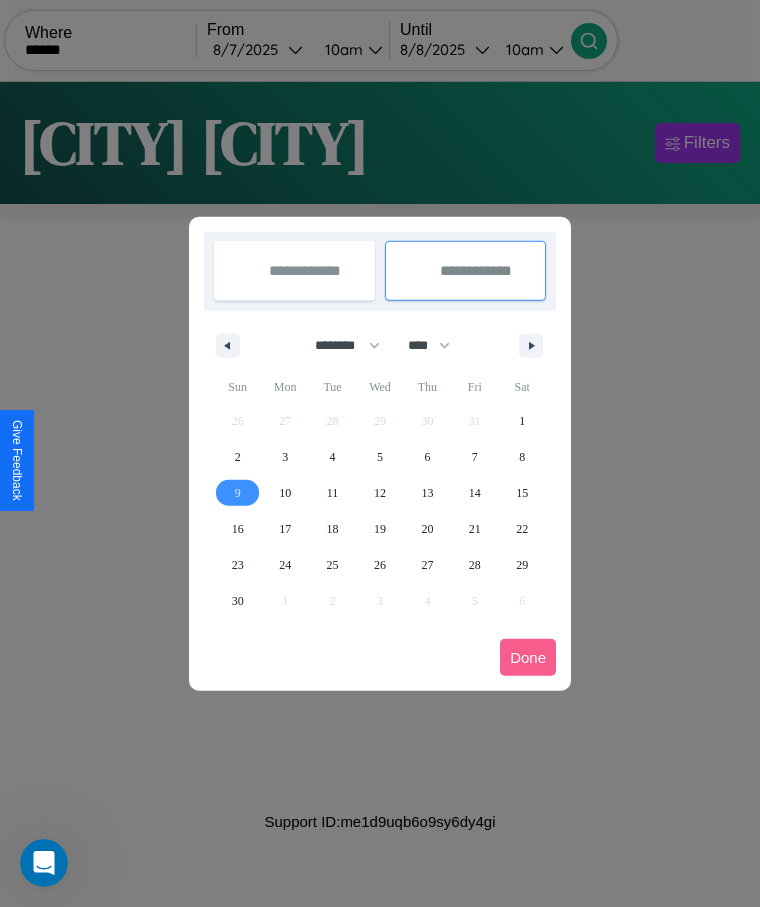 click on "9" at bounding box center (238, 493) 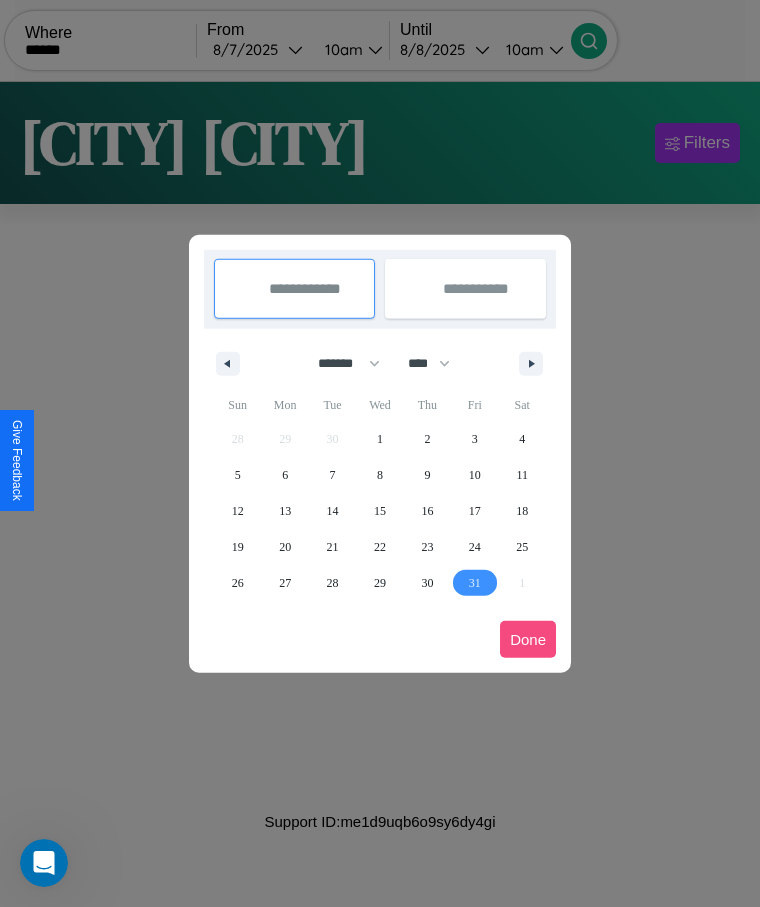 click on "Done" at bounding box center [528, 639] 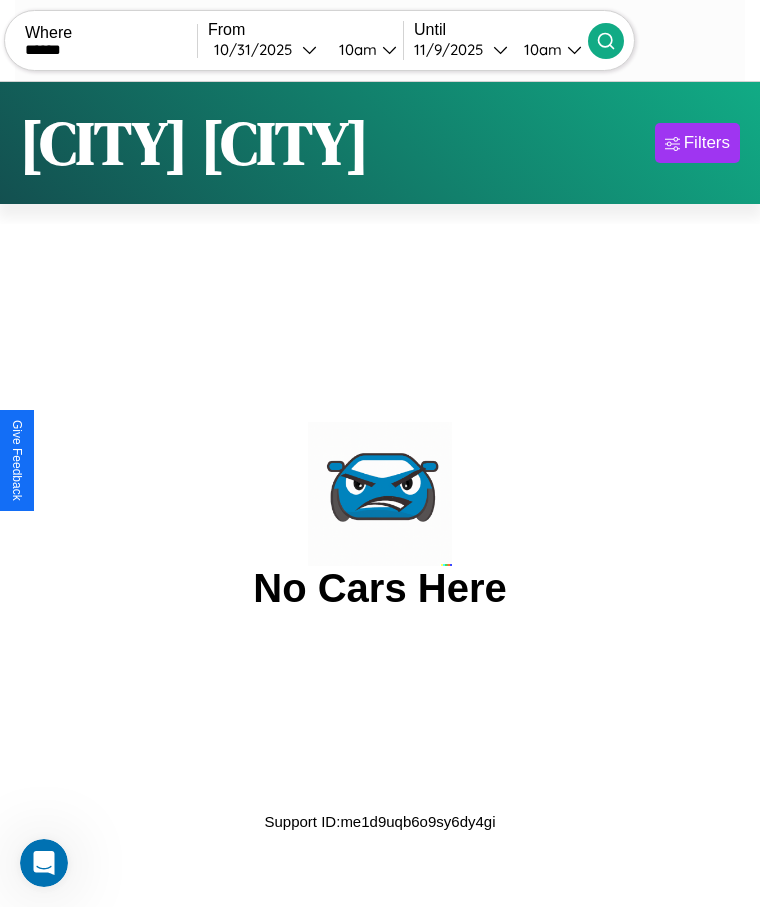 click 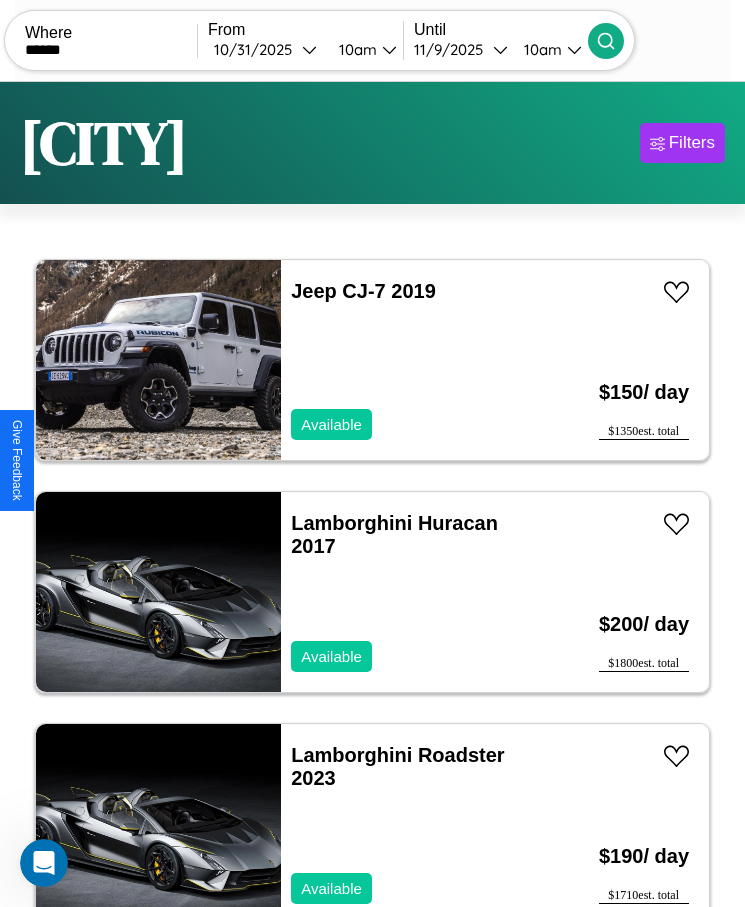 scroll, scrollTop: 48, scrollLeft: 0, axis: vertical 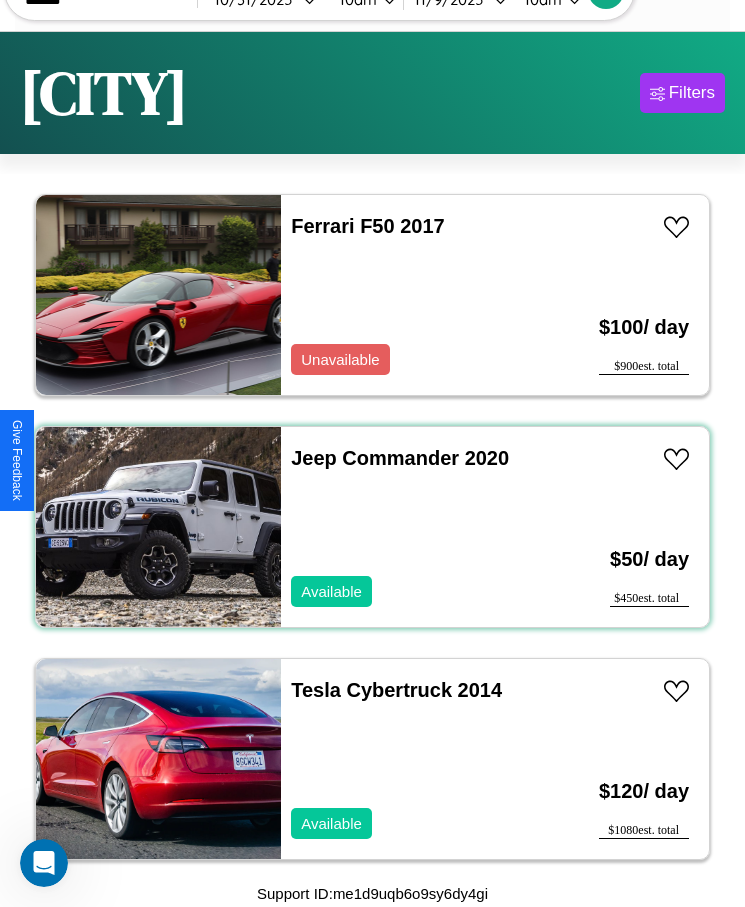 click on "Jeep   Commander   2020 Available" at bounding box center (413, 527) 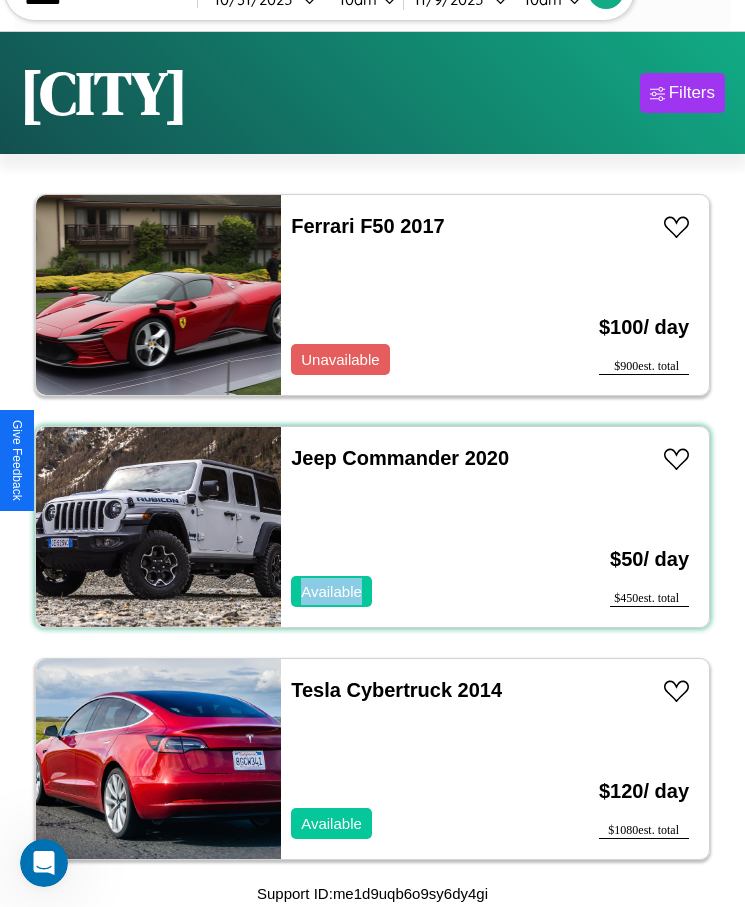 click on "Jeep   Commander   2020 Available" at bounding box center [413, 527] 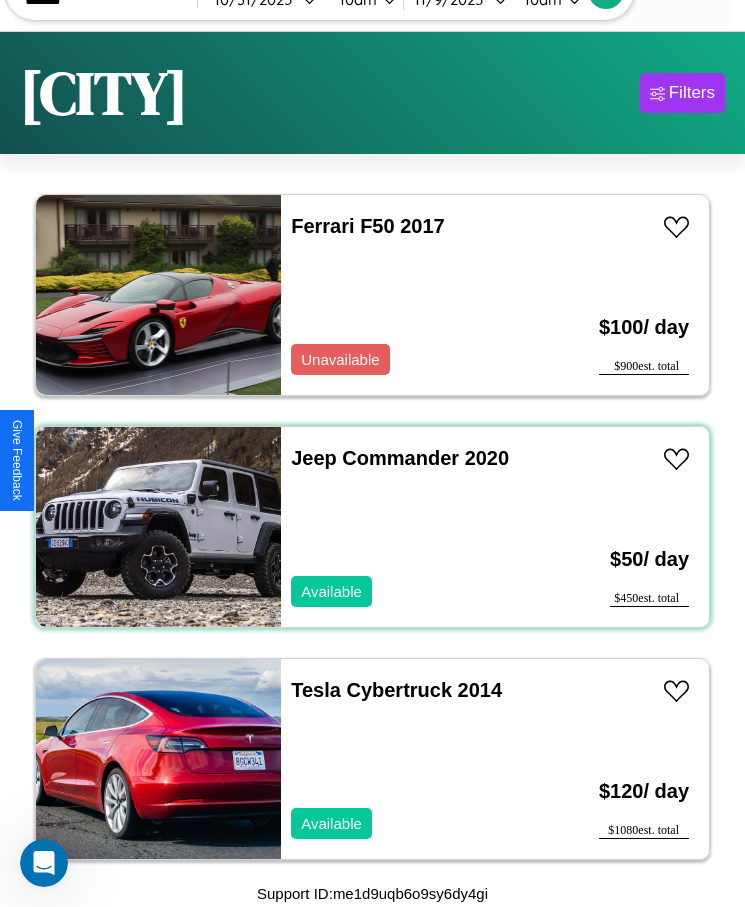 click on "Jeep   Commander   2020 Available" at bounding box center (413, 527) 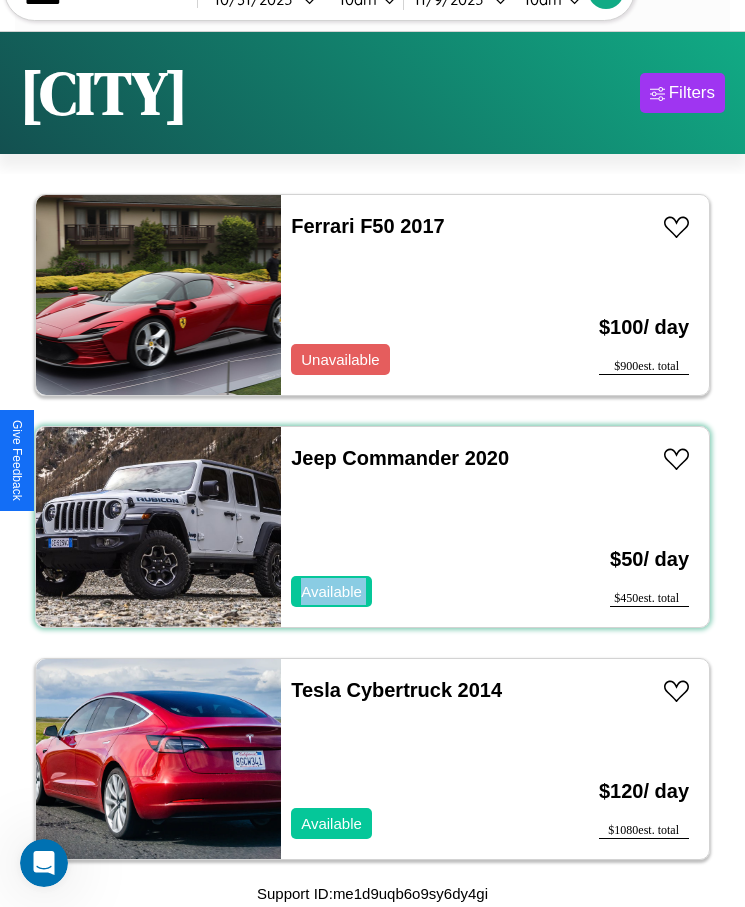 click on "Jeep   Commander   2020 Available" at bounding box center (413, 527) 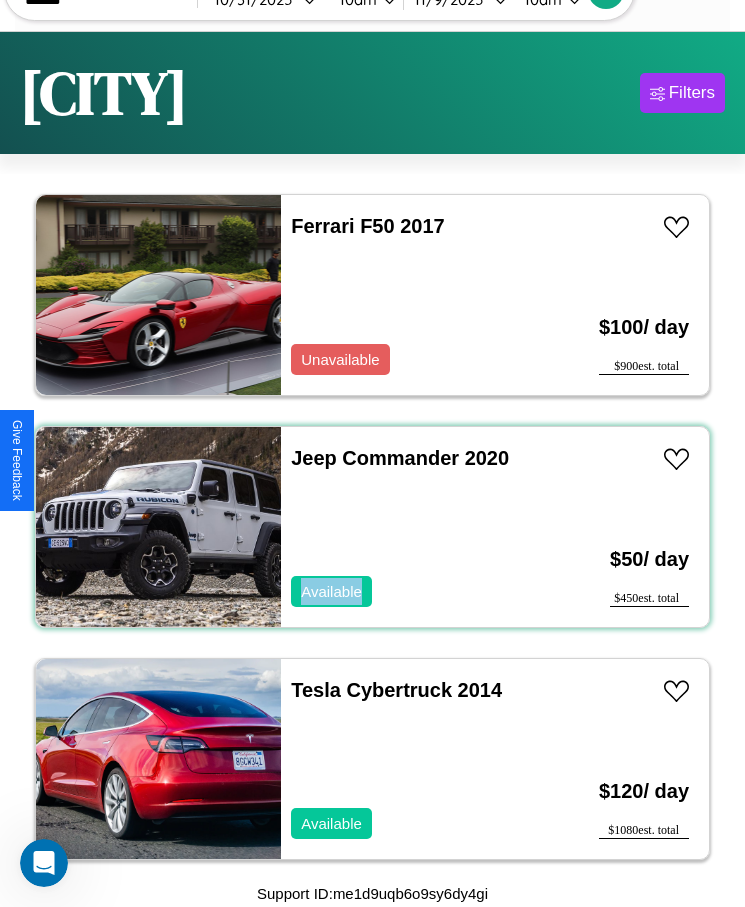 click on "Jeep   Commander   2020 Available" at bounding box center [413, 527] 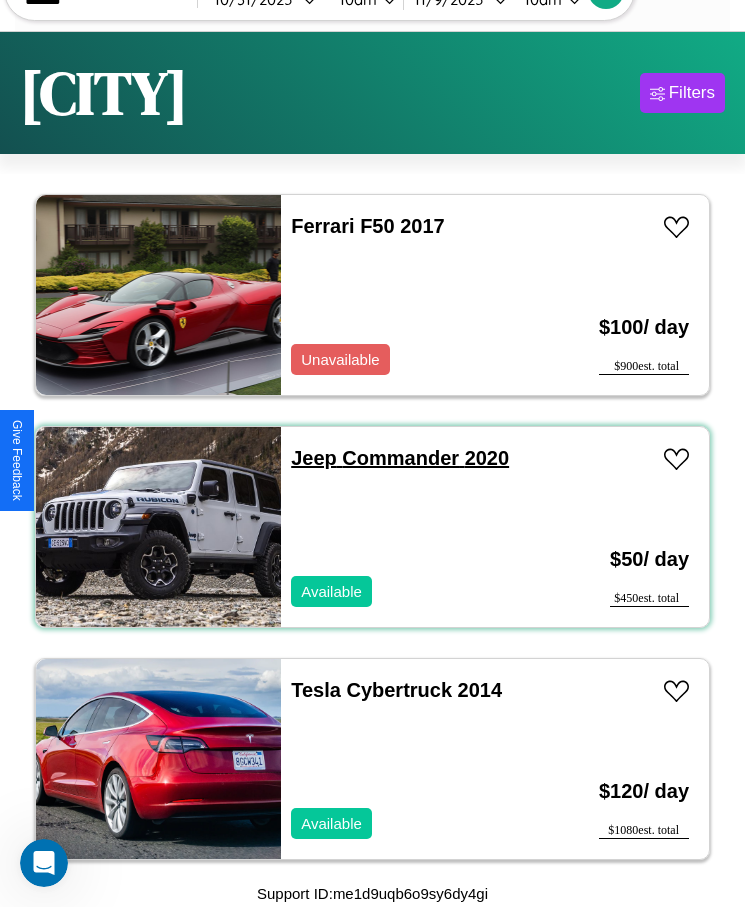click on "Jeep   Commander   2020" at bounding box center [400, 458] 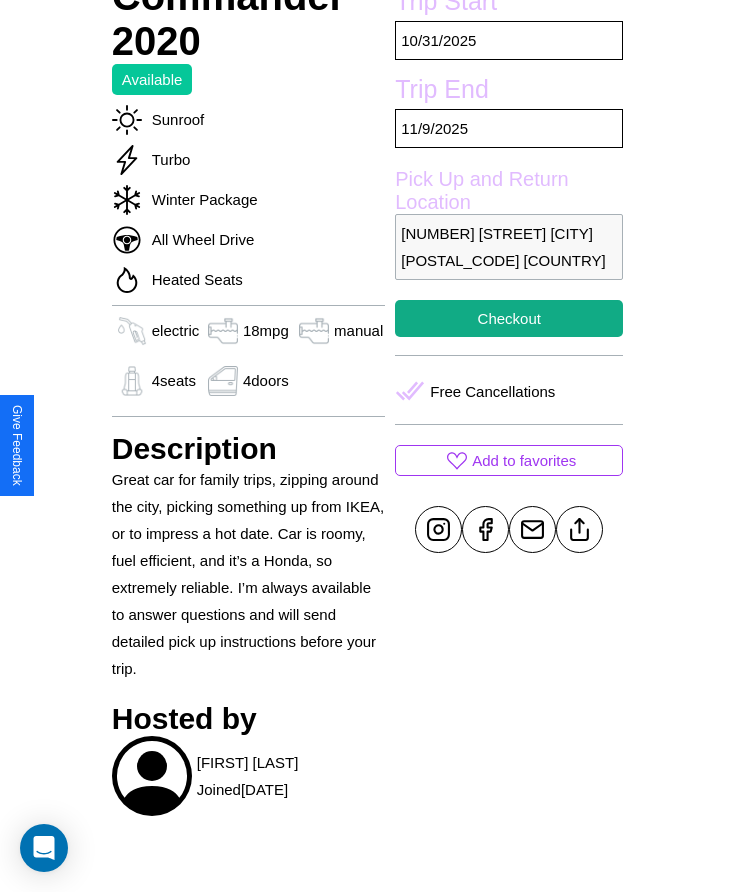 scroll, scrollTop: 643, scrollLeft: 0, axis: vertical 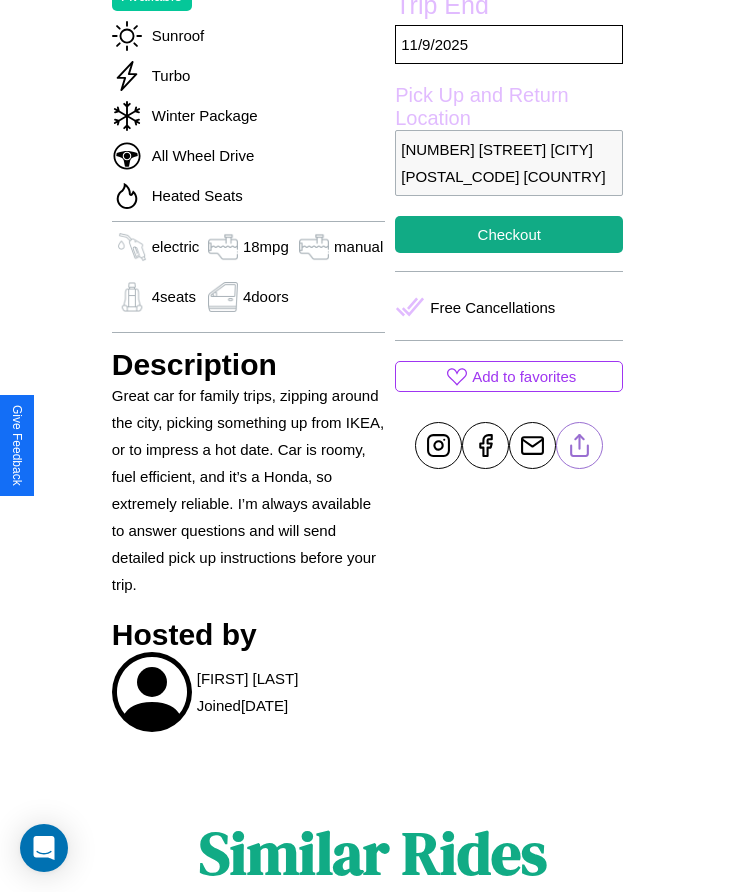 click 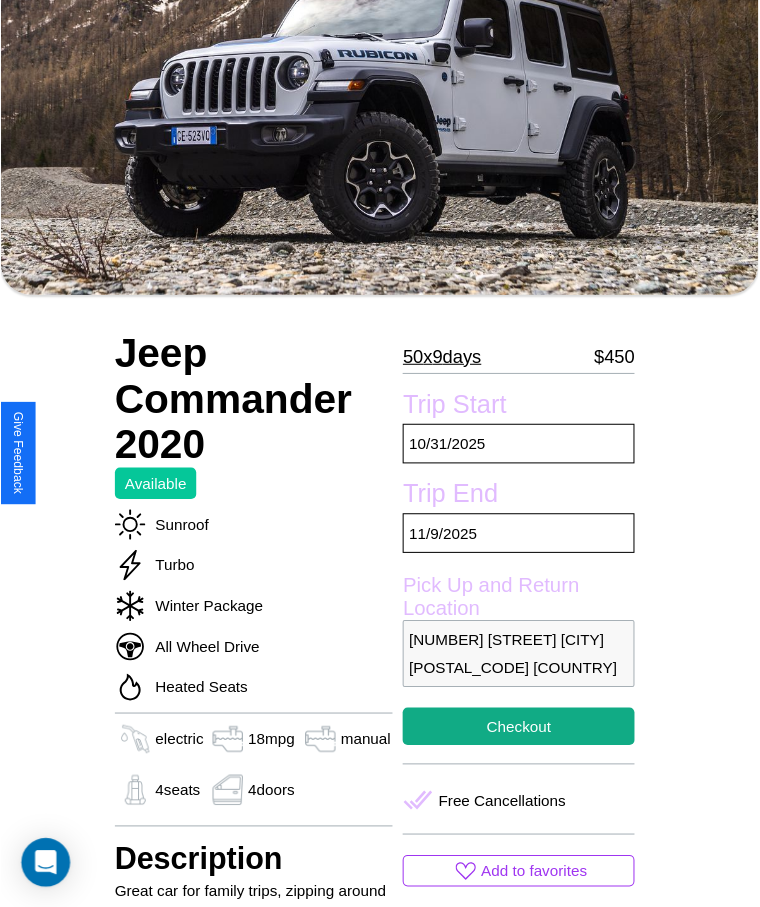 scroll, scrollTop: 154, scrollLeft: 0, axis: vertical 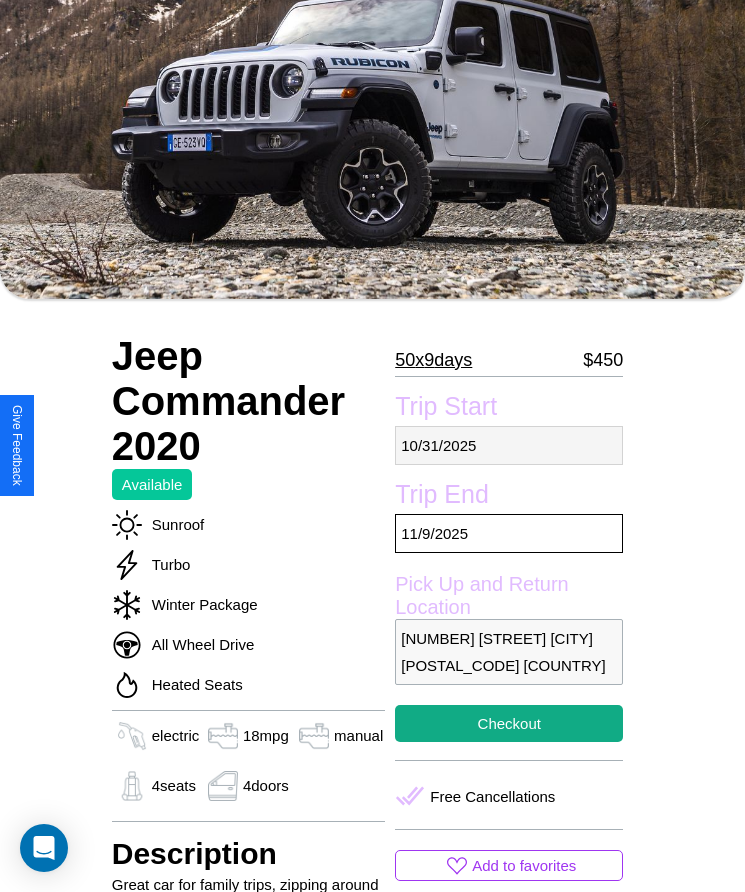 click on "[DATE]" at bounding box center [509, 445] 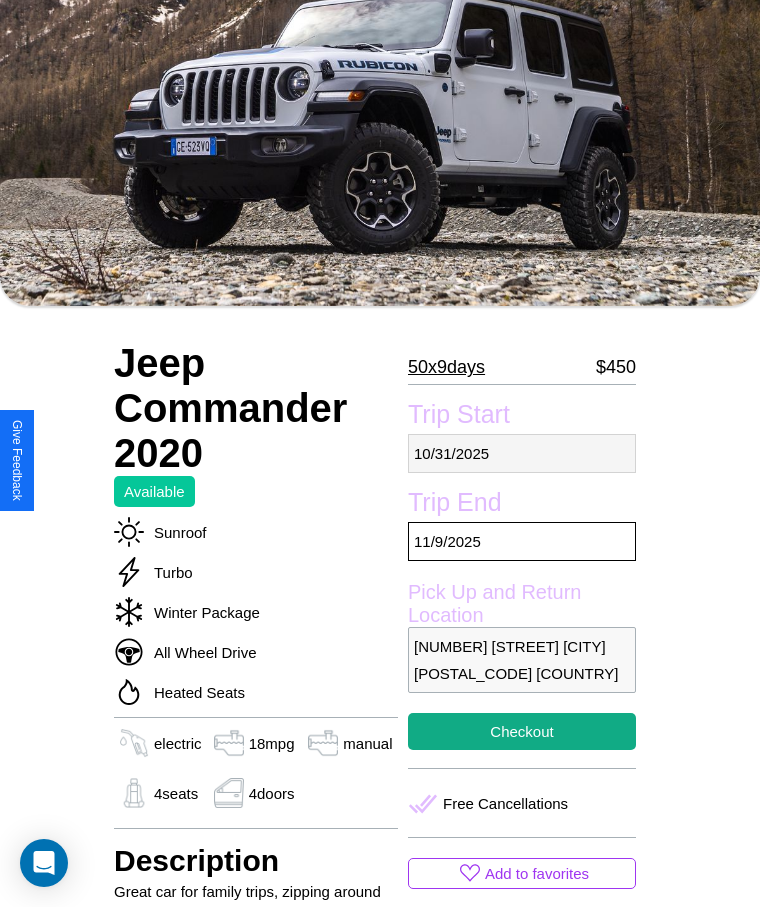 select on "*" 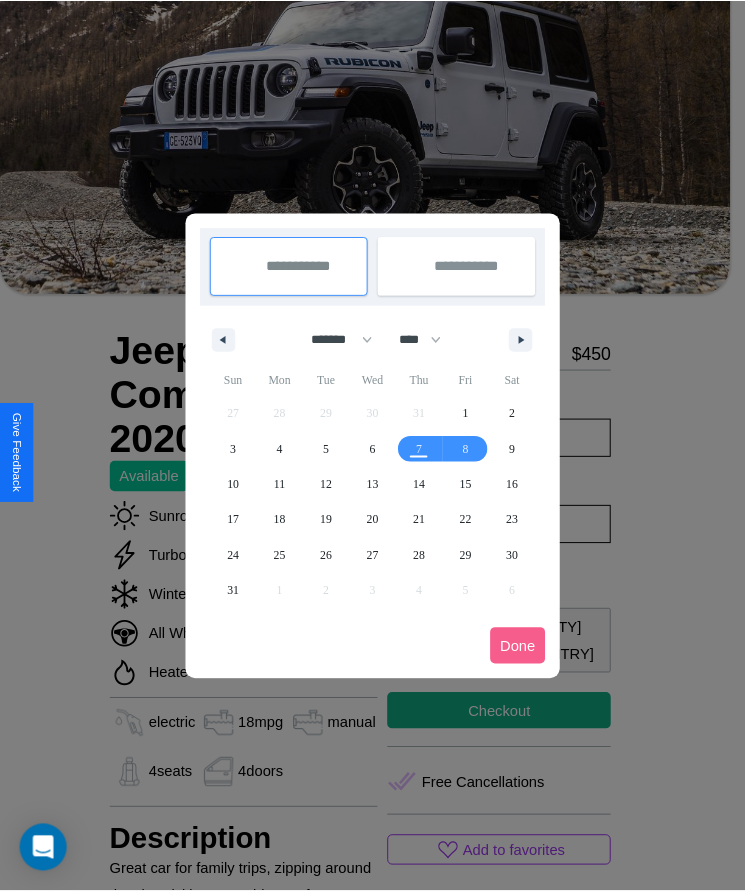 scroll, scrollTop: 0, scrollLeft: 0, axis: both 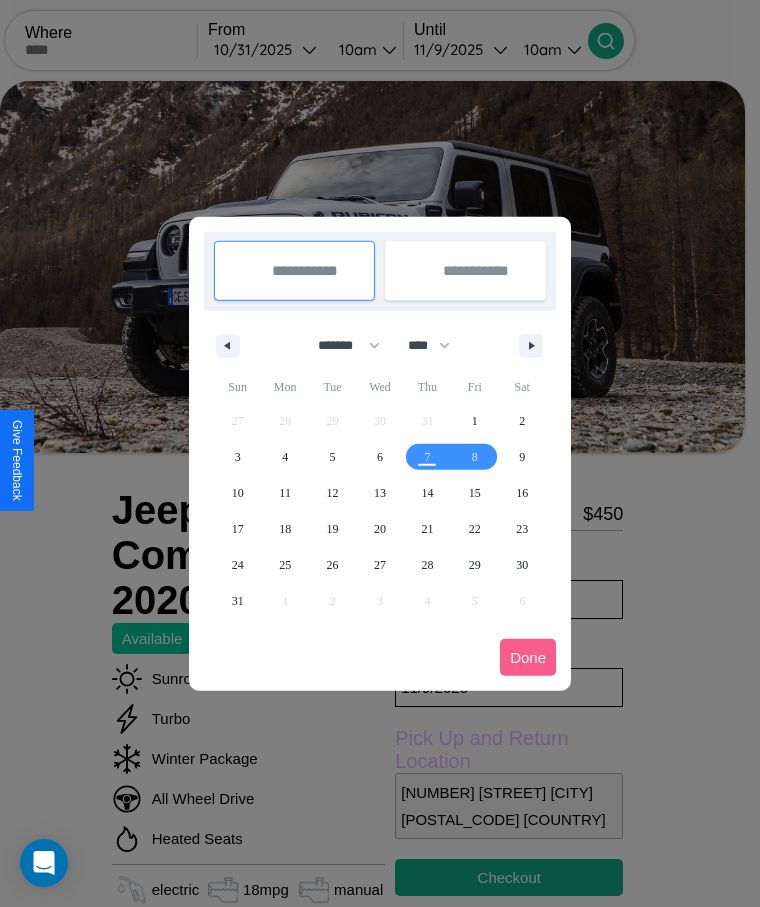 click at bounding box center (380, 453) 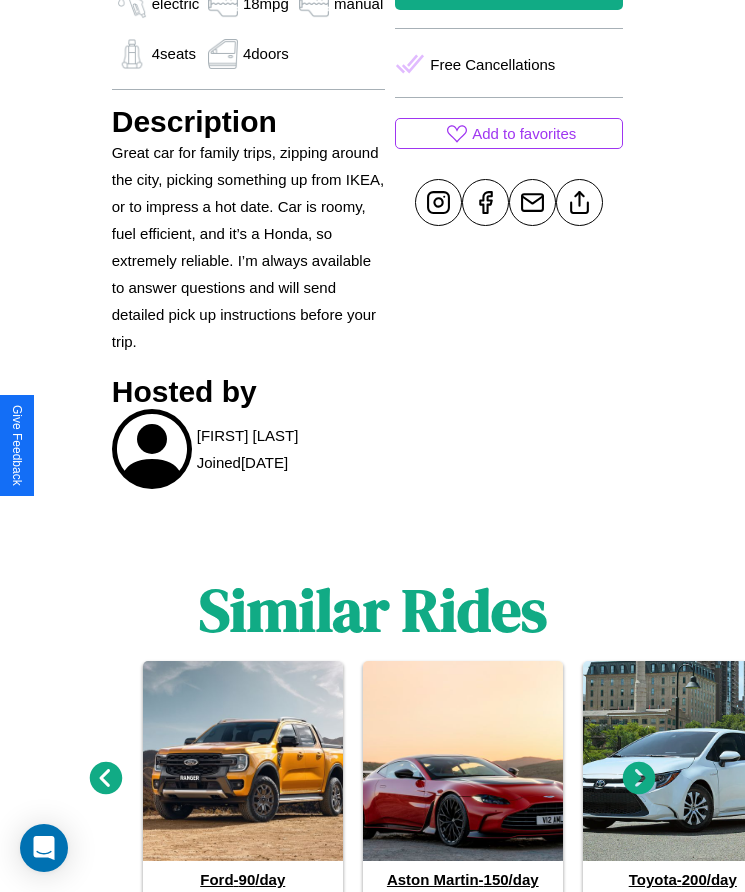 scroll, scrollTop: 959, scrollLeft: 0, axis: vertical 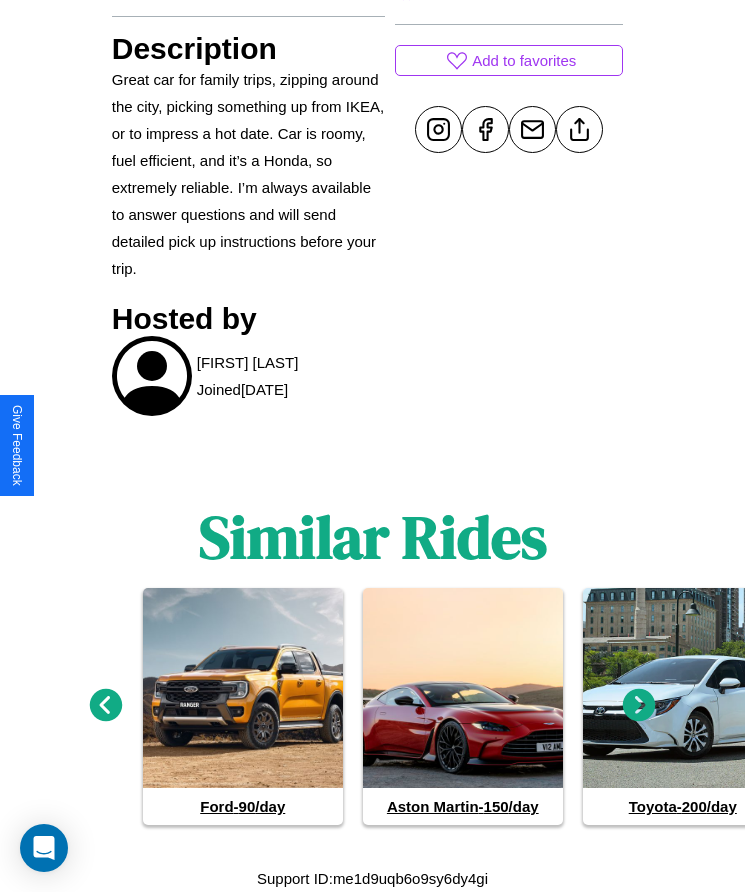 click 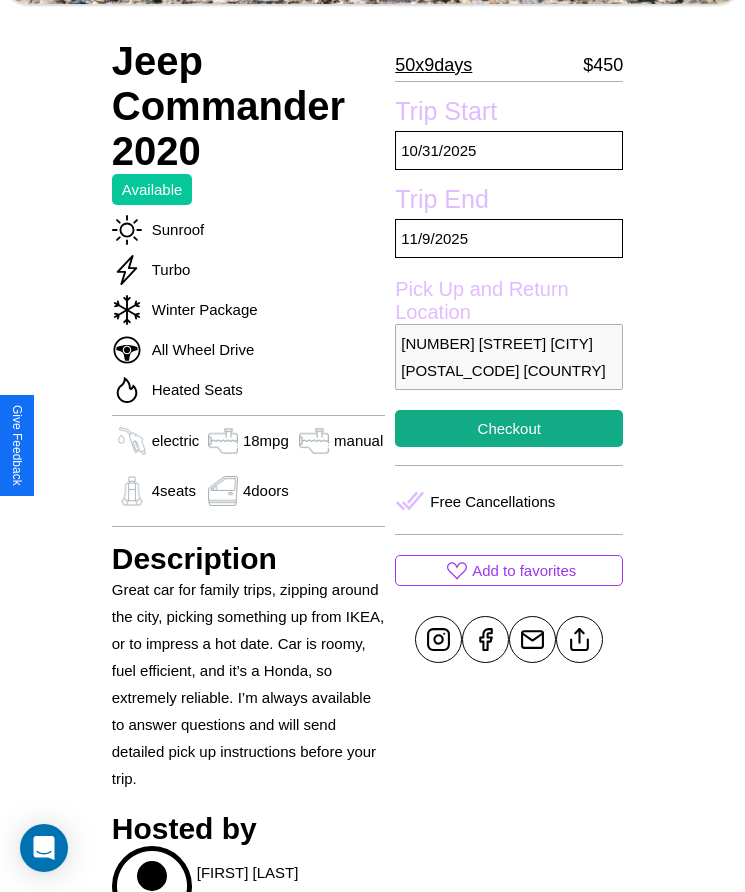 scroll, scrollTop: 432, scrollLeft: 0, axis: vertical 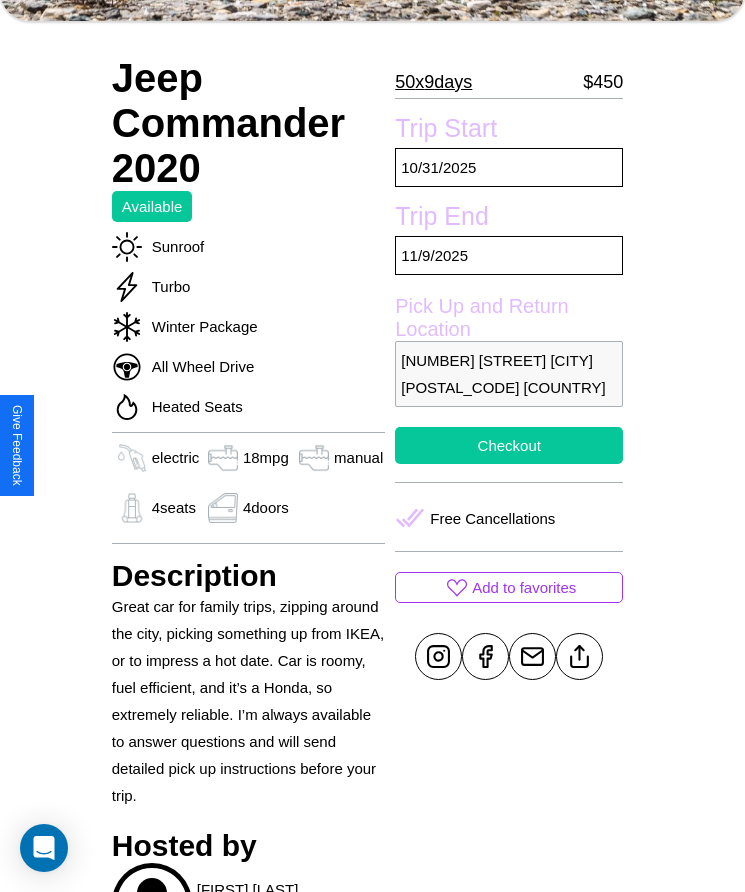 click on "Checkout" at bounding box center (509, 445) 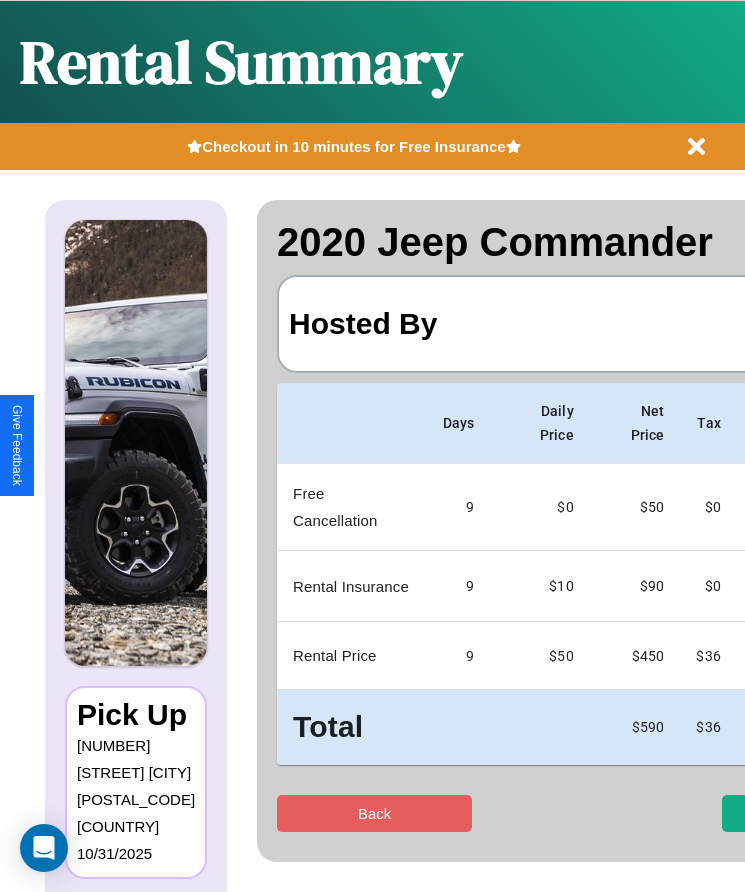 scroll, scrollTop: 0, scrollLeft: 123, axis: horizontal 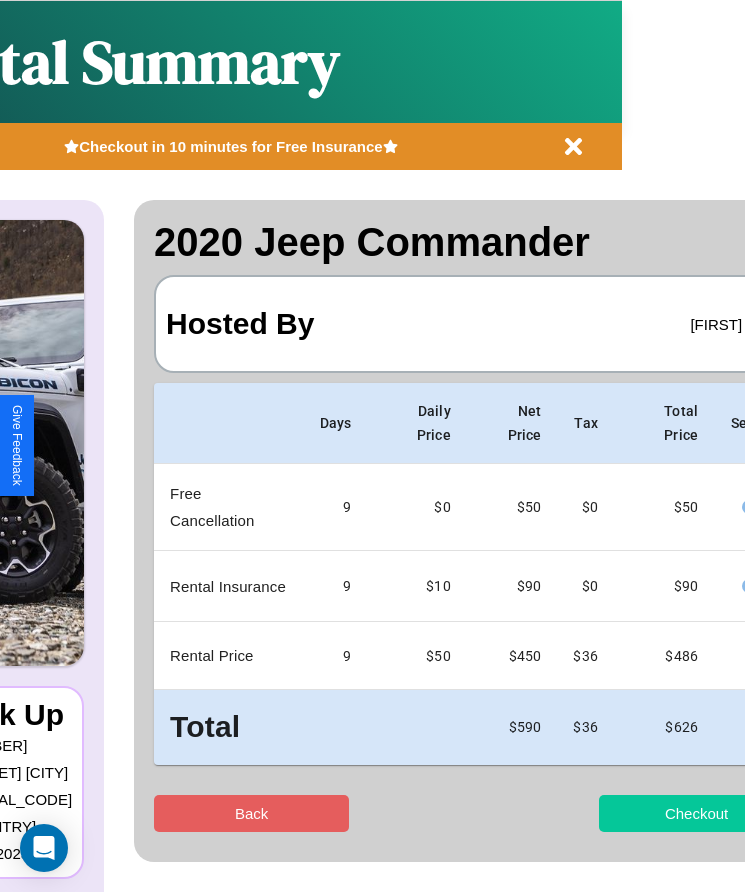 click on "Checkout" at bounding box center [696, 813] 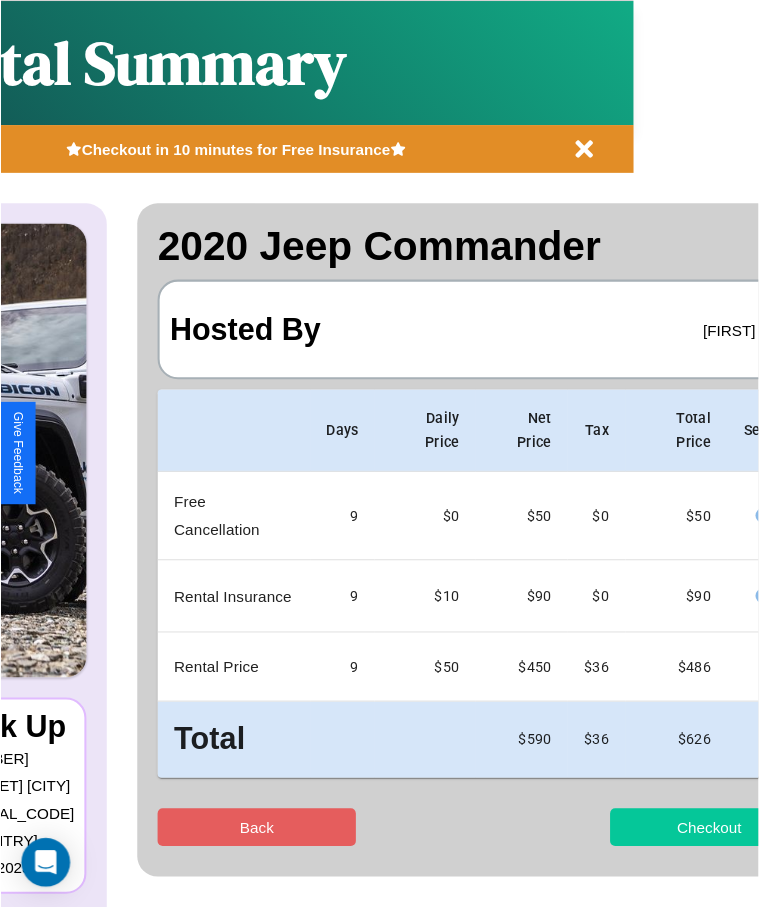 scroll, scrollTop: 0, scrollLeft: 0, axis: both 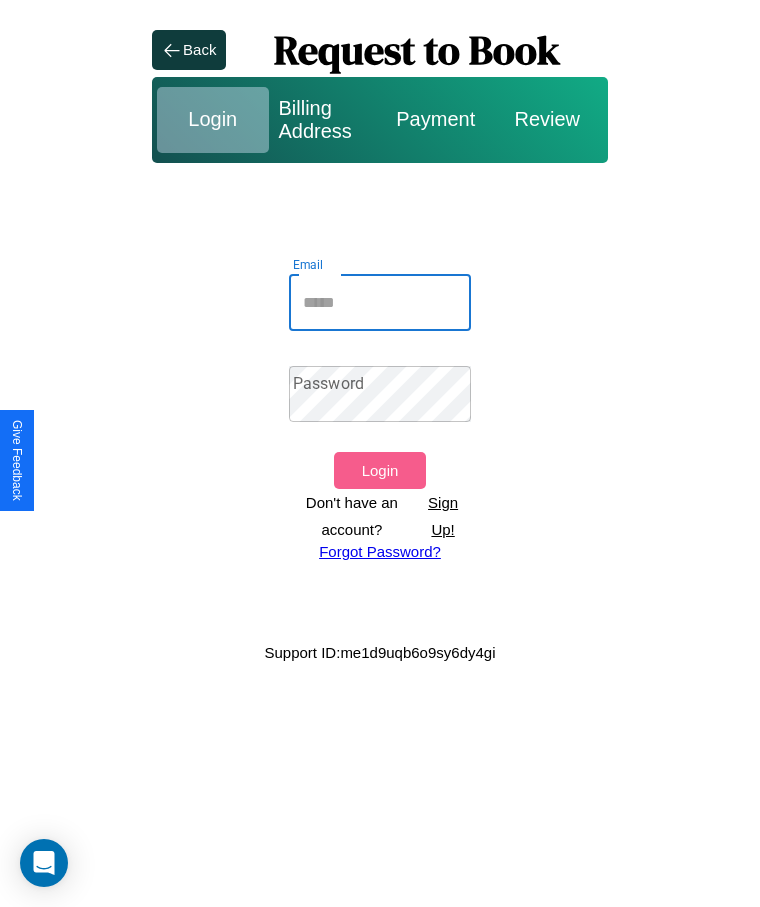 click on "Email" at bounding box center (380, 303) 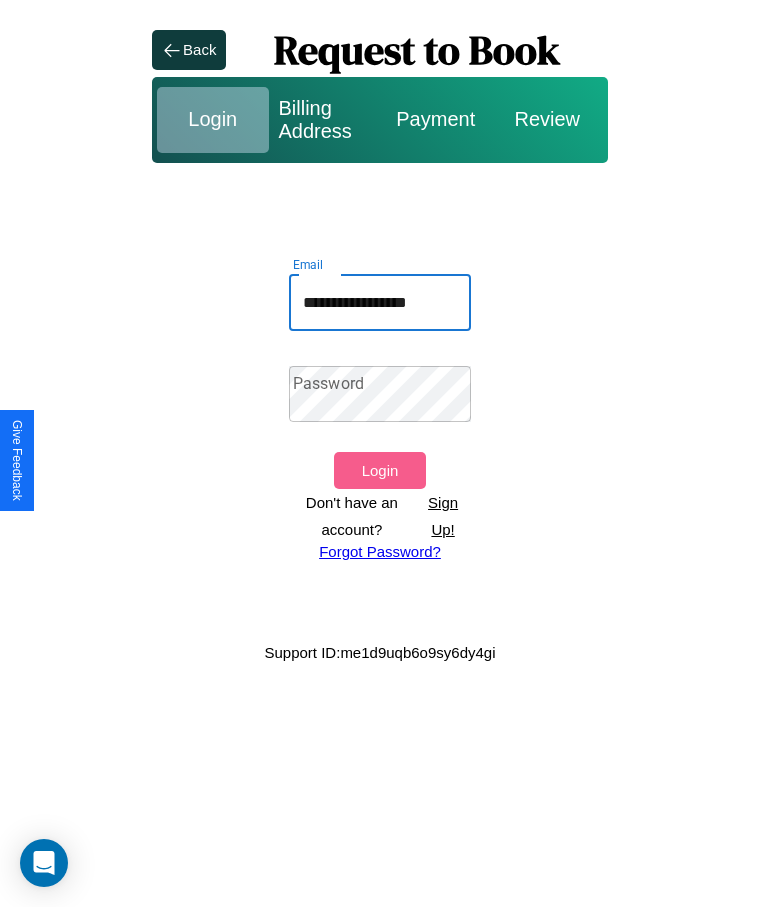 scroll, scrollTop: 0, scrollLeft: 8, axis: horizontal 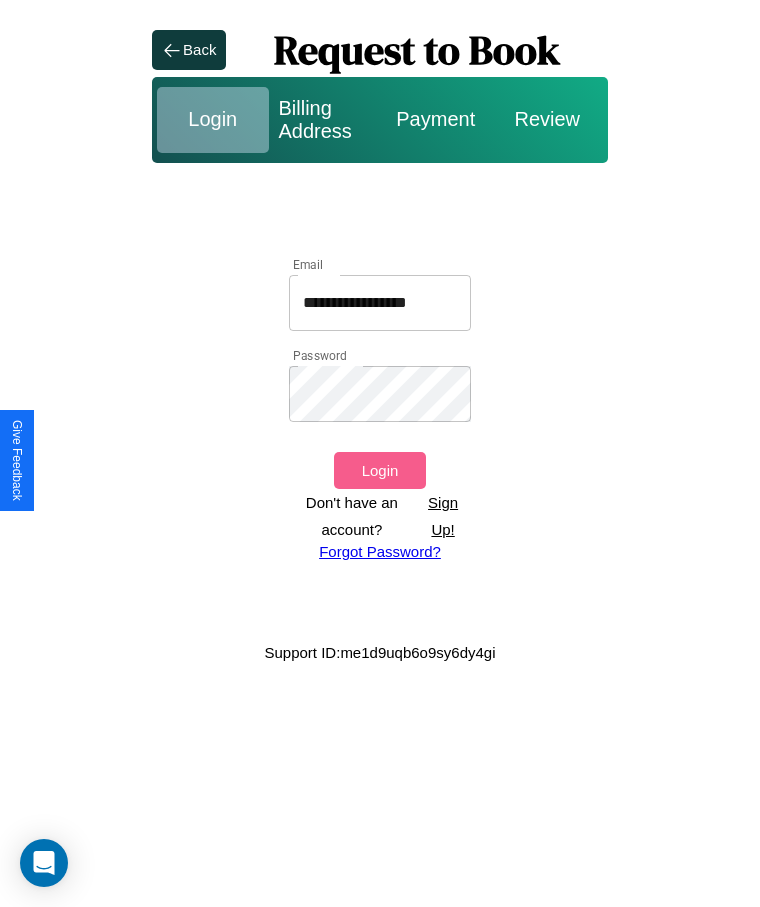 click on "Login" at bounding box center (379, 470) 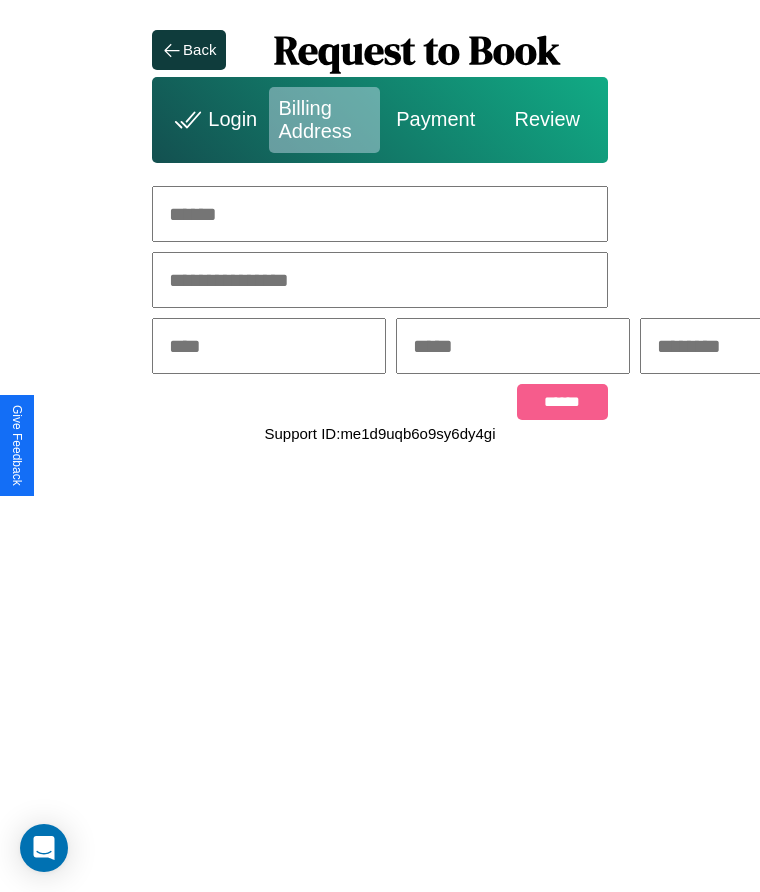 click at bounding box center [380, 214] 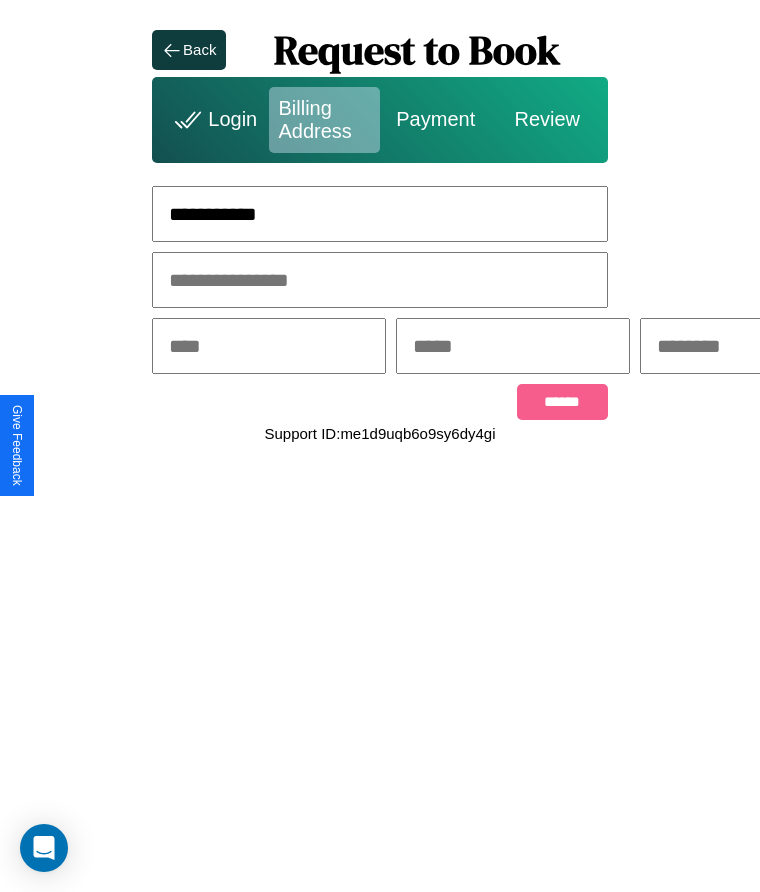 type on "**********" 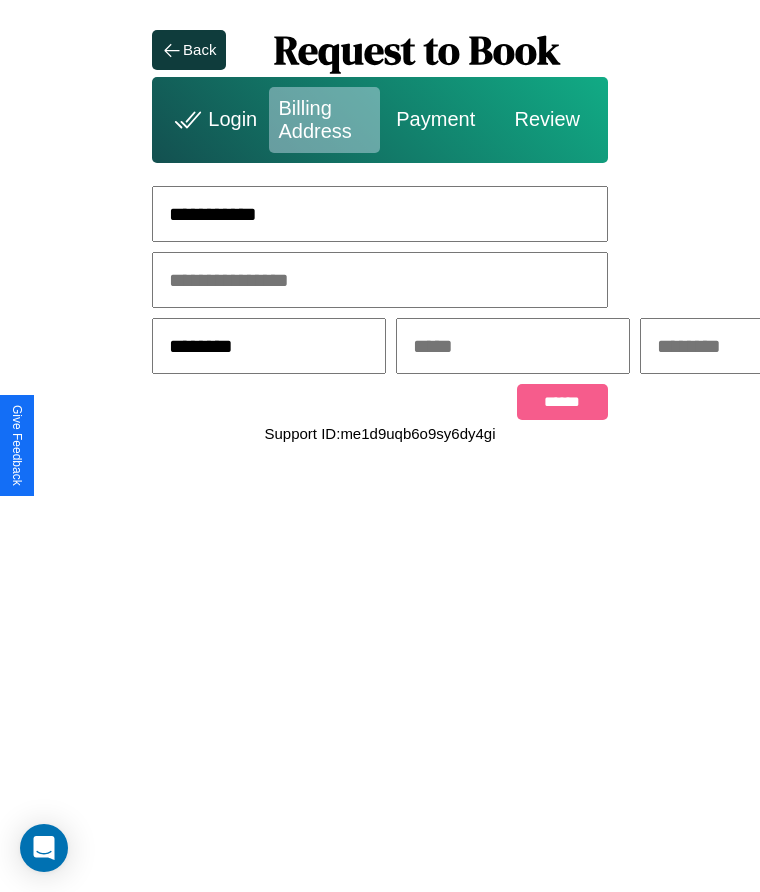 type on "********" 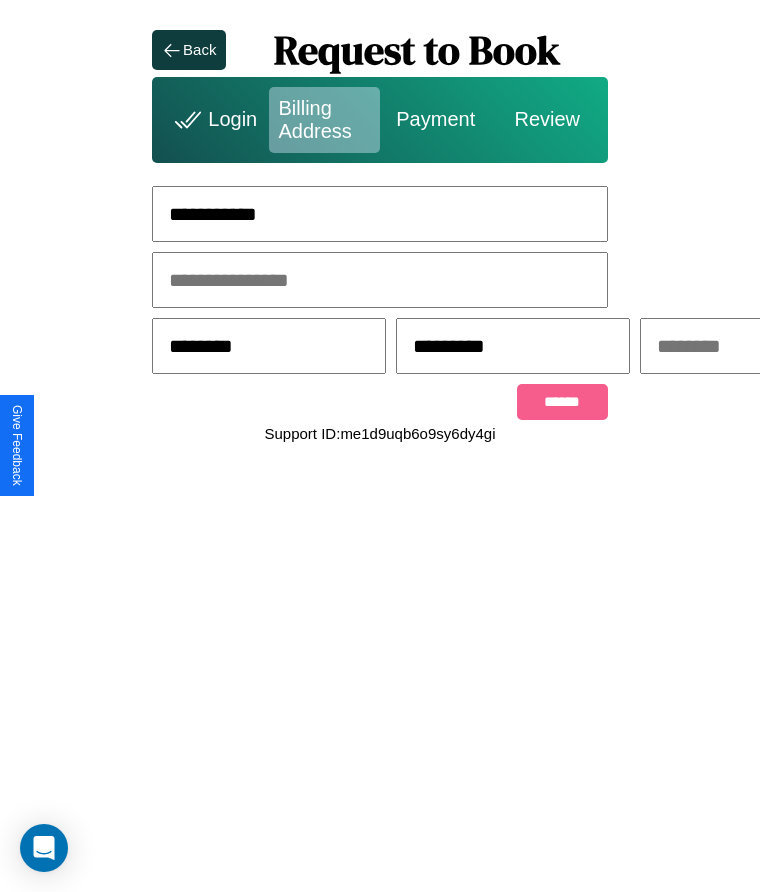 scroll, scrollTop: 0, scrollLeft: 309, axis: horizontal 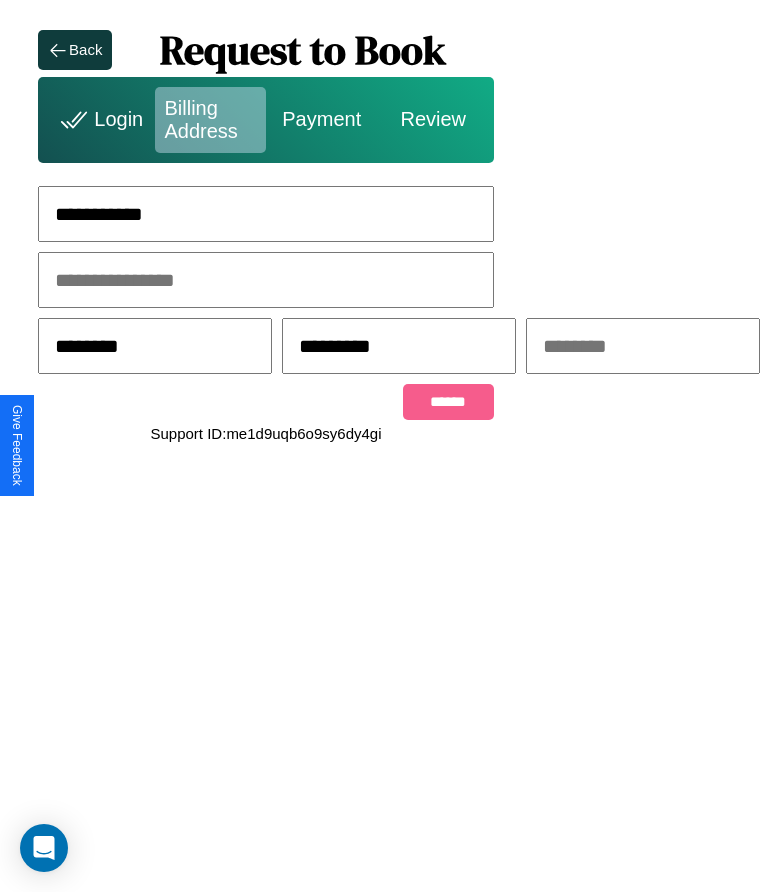 type on "*********" 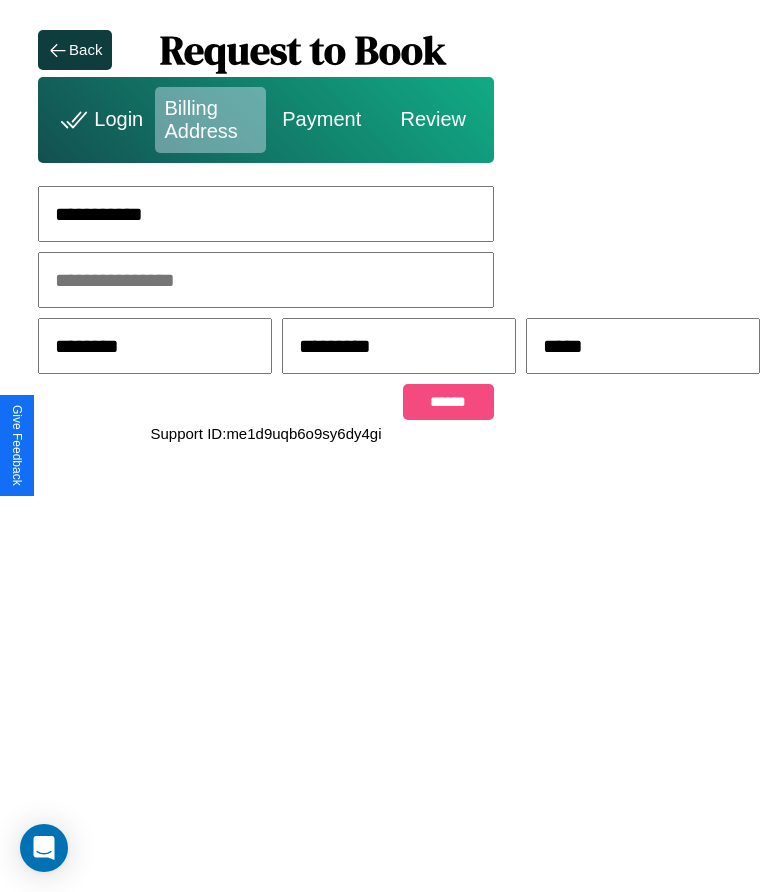 type on "*****" 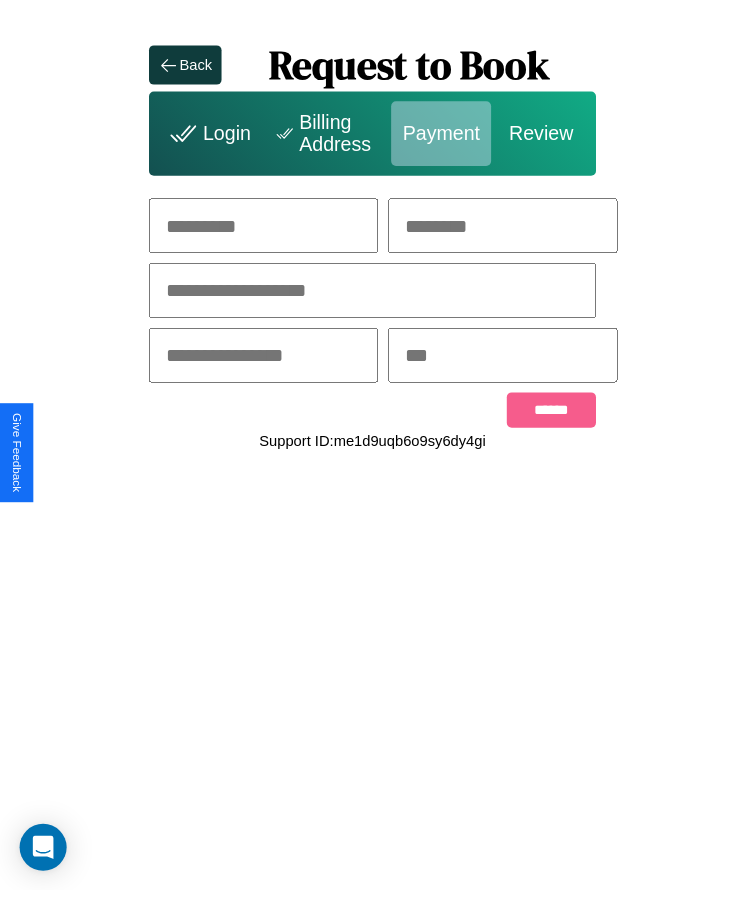 scroll, scrollTop: 0, scrollLeft: 0, axis: both 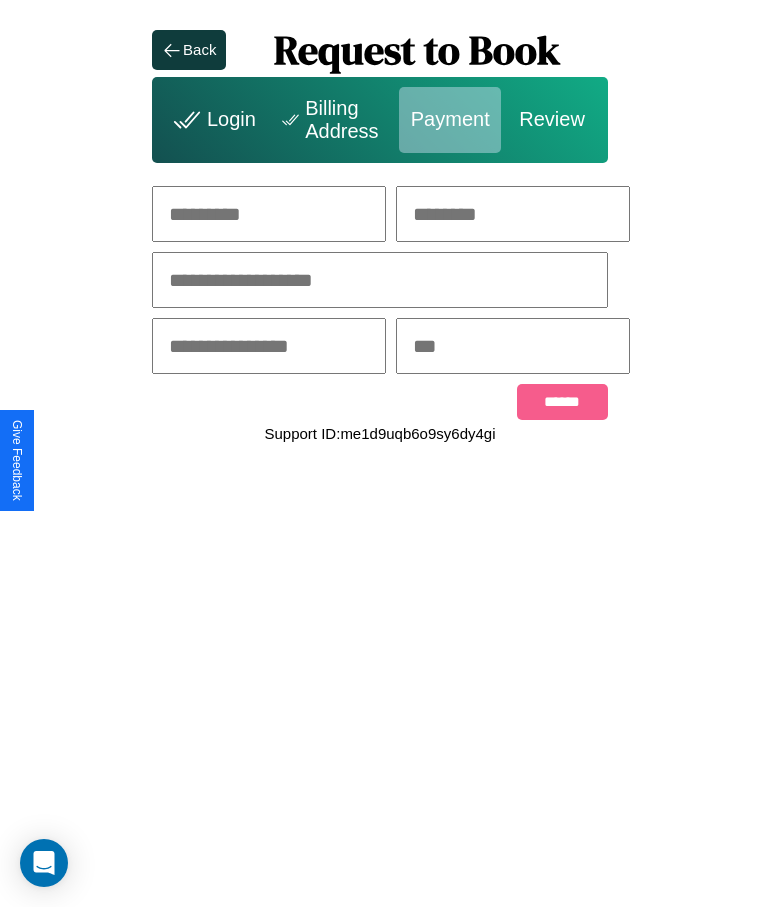 click at bounding box center (269, 214) 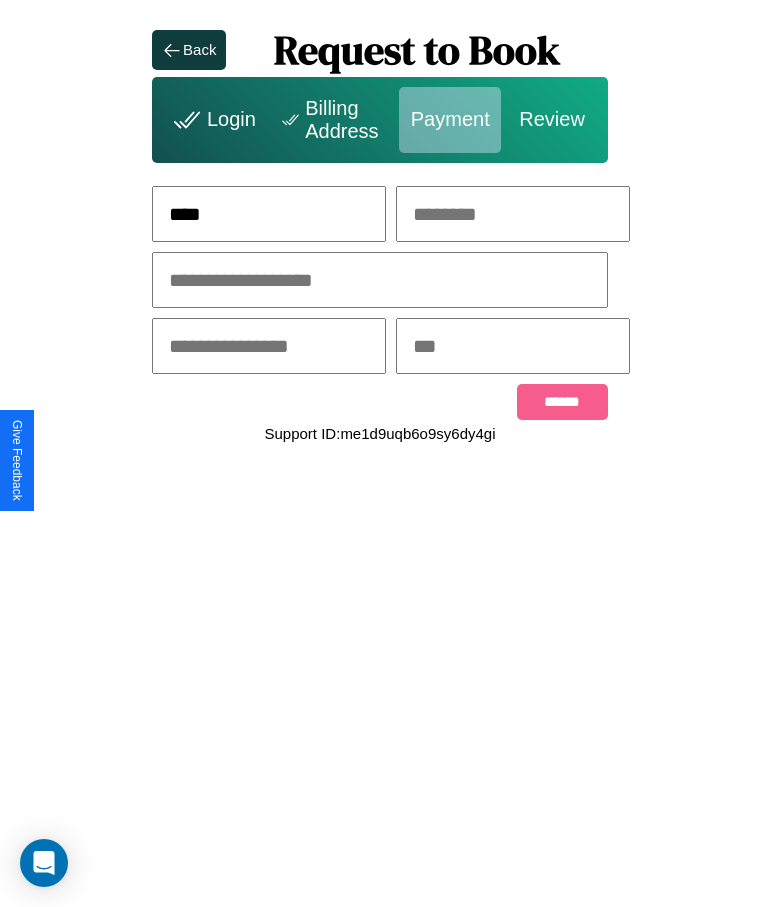 type on "****" 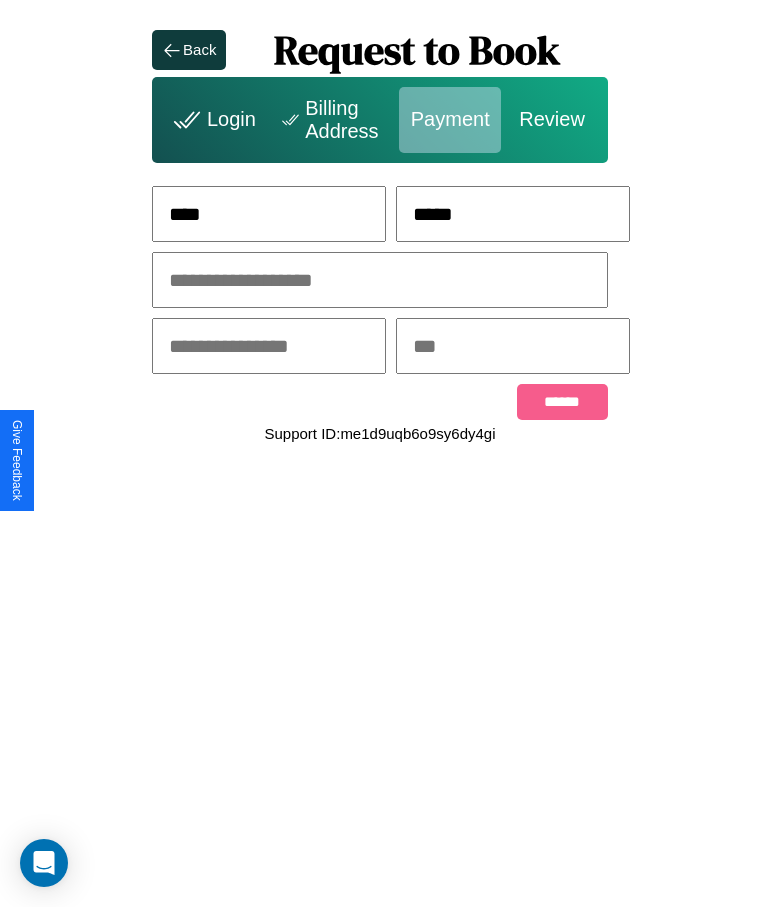 type on "*****" 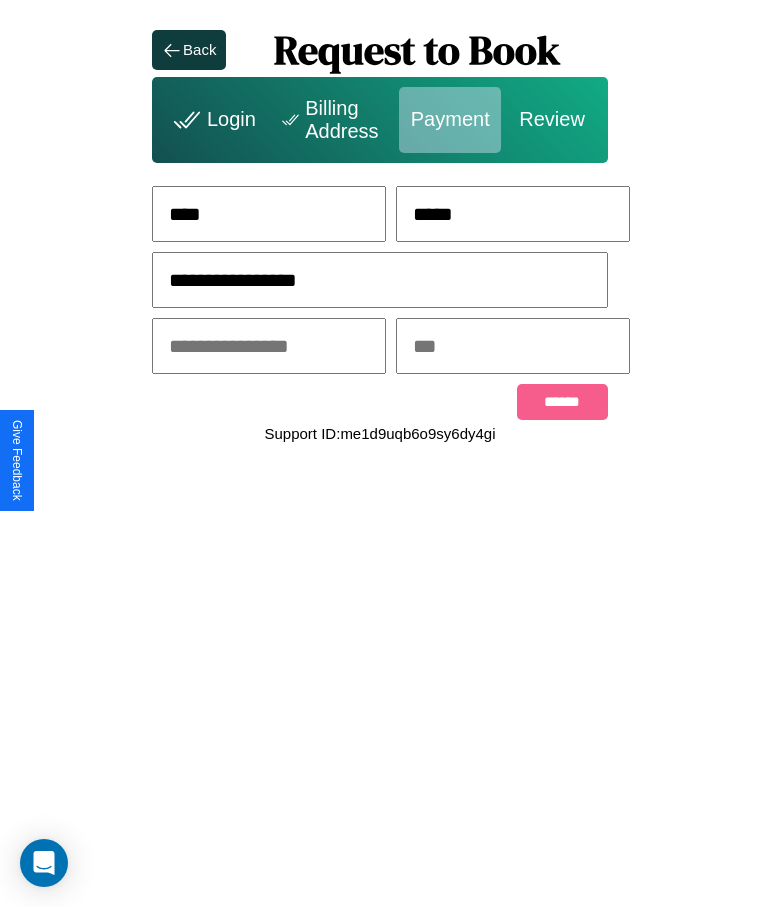 type on "**********" 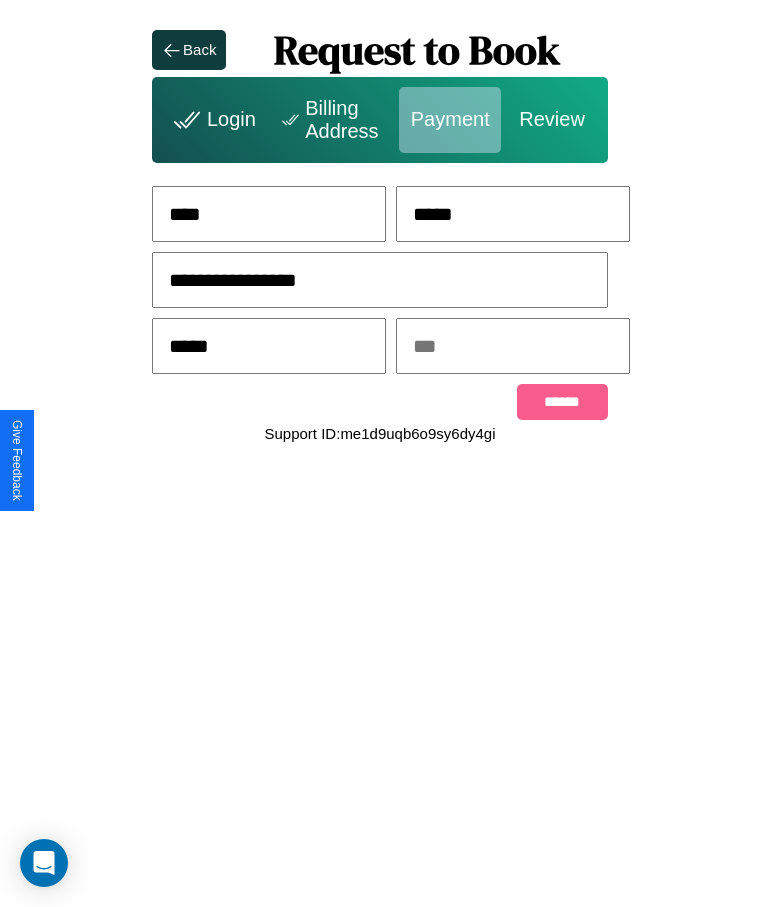 type on "*****" 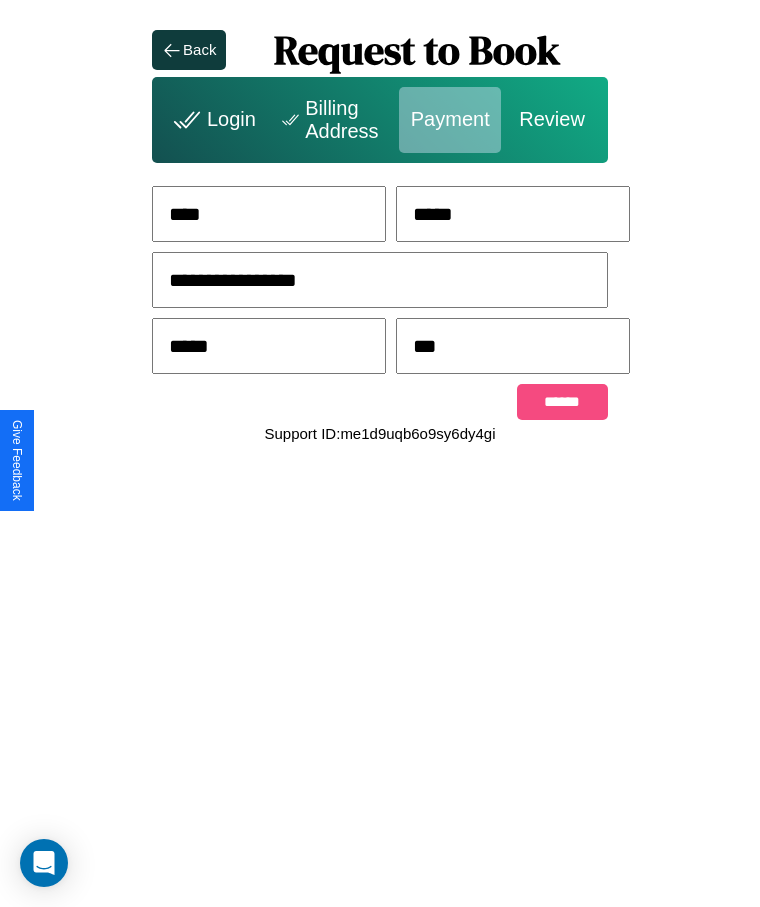 type on "***" 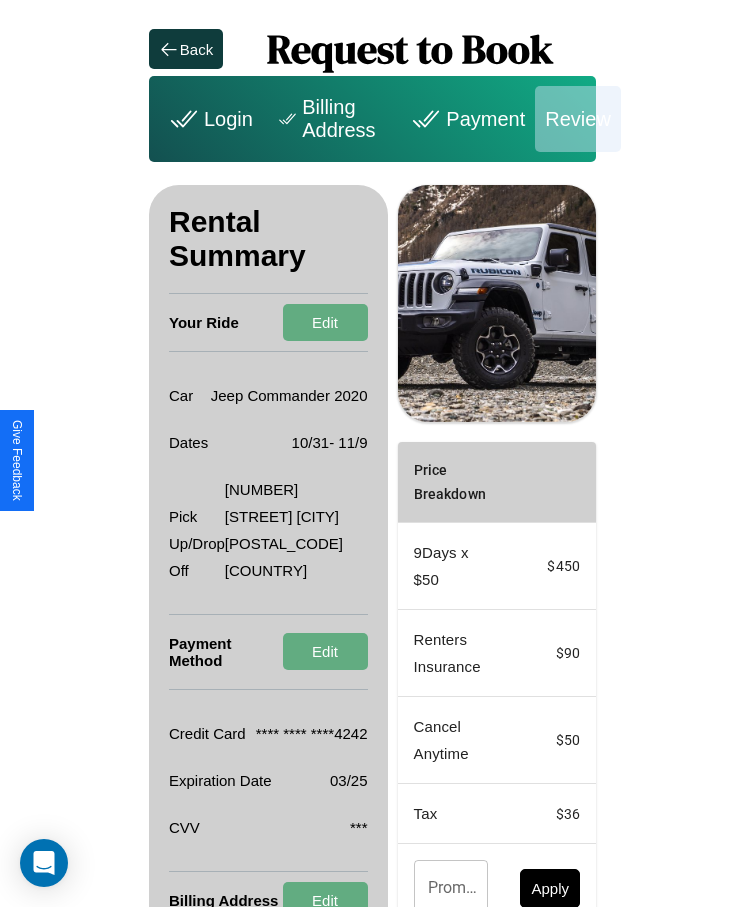 click on "Promo Code" at bounding box center (440, 888) 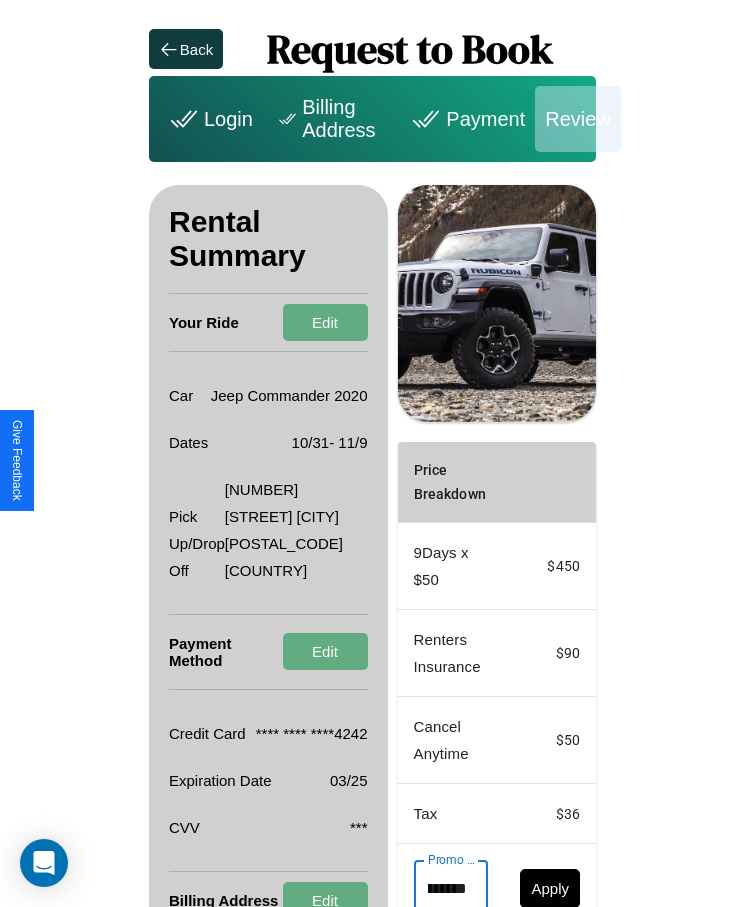 scroll, scrollTop: 0, scrollLeft: 93, axis: horizontal 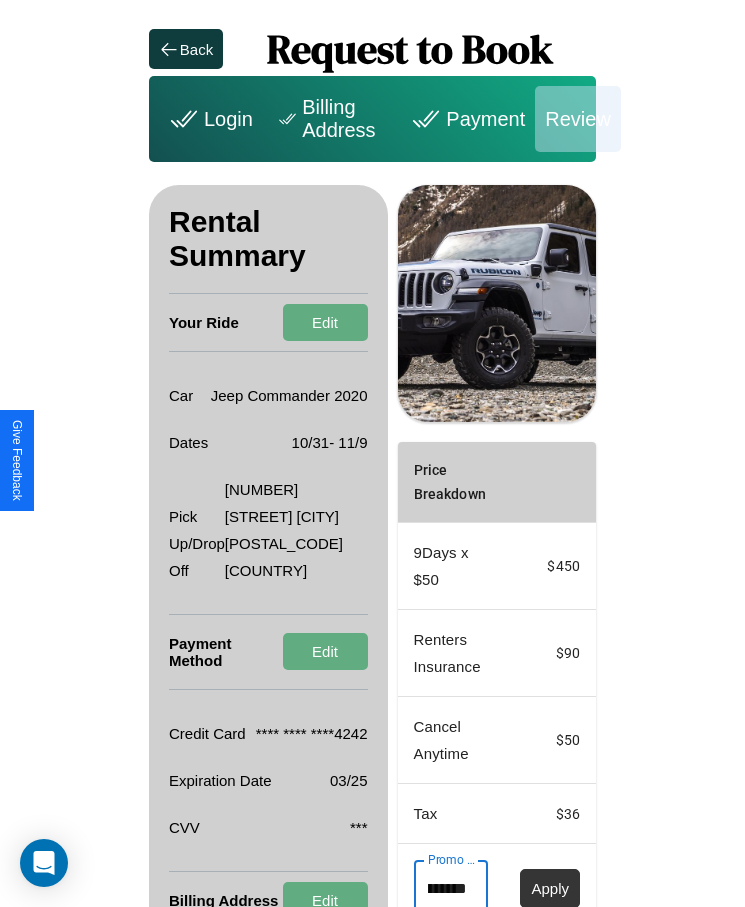 type on "**********" 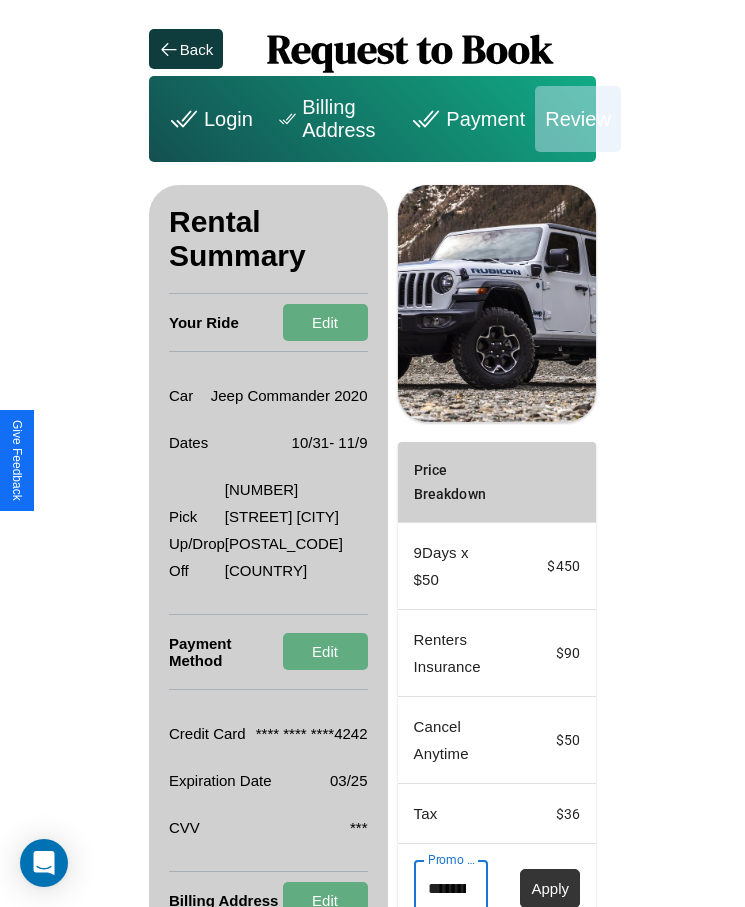 click on "Apply" at bounding box center (550, 888) 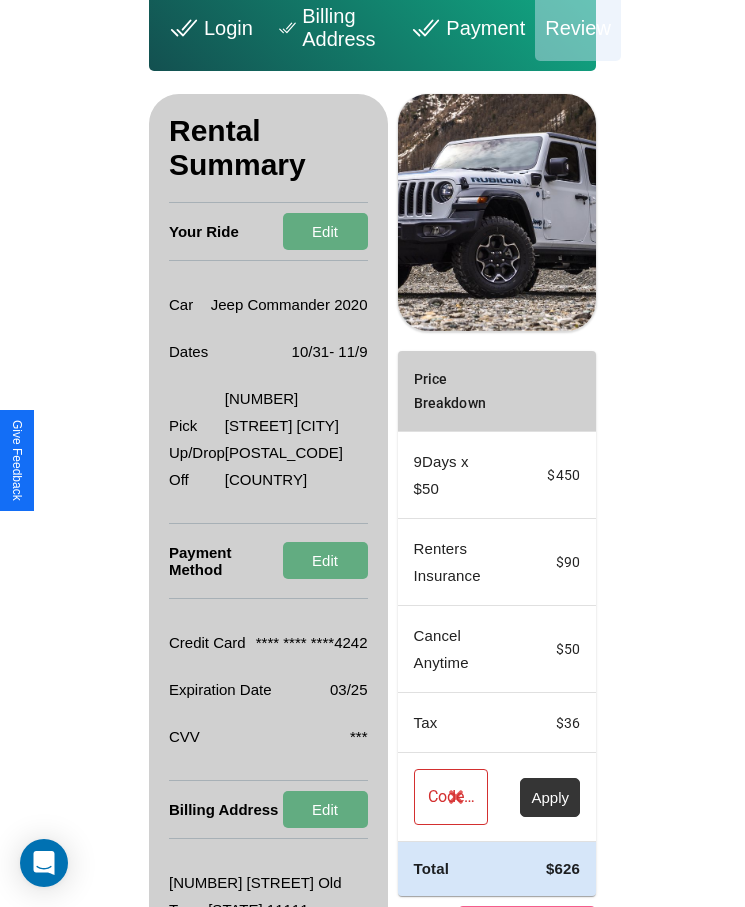scroll, scrollTop: 137, scrollLeft: 0, axis: vertical 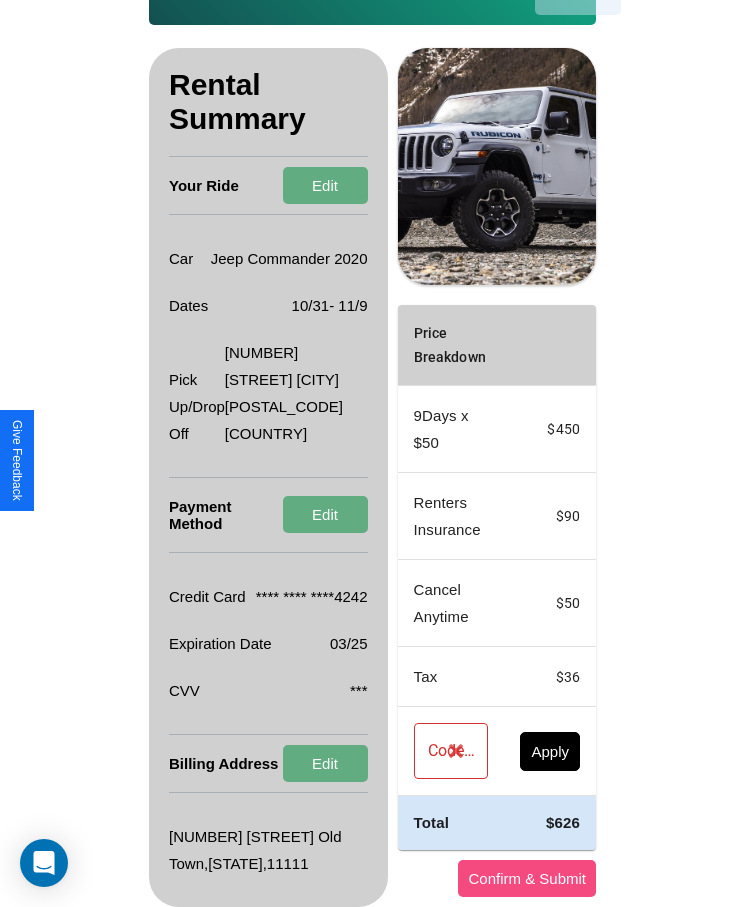 click on "Confirm & Submit" at bounding box center (527, 878) 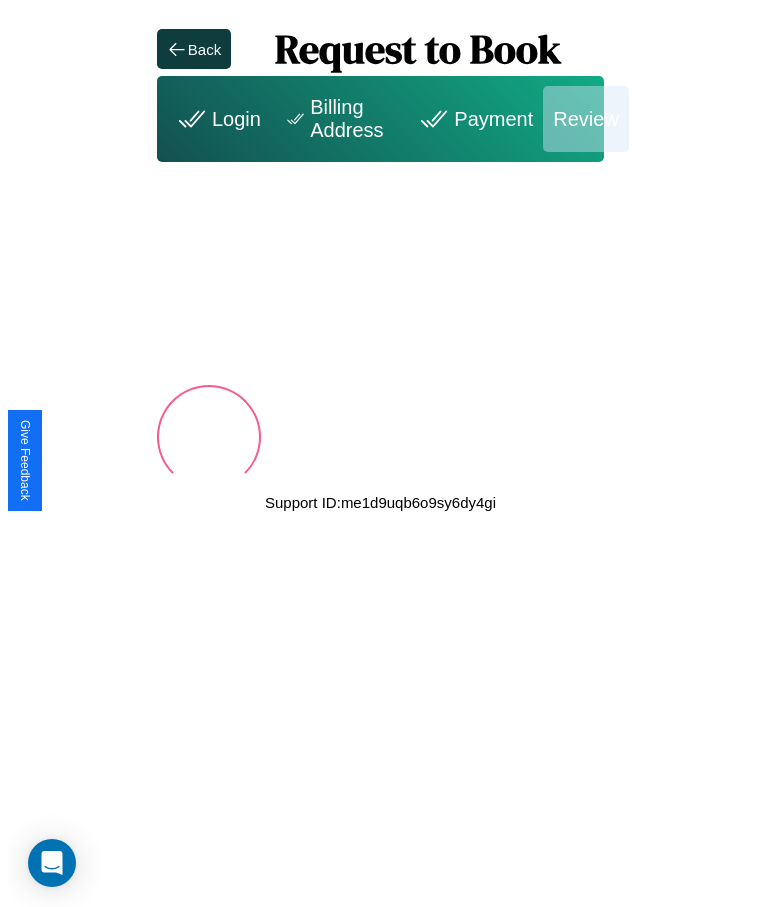 scroll, scrollTop: 0, scrollLeft: 0, axis: both 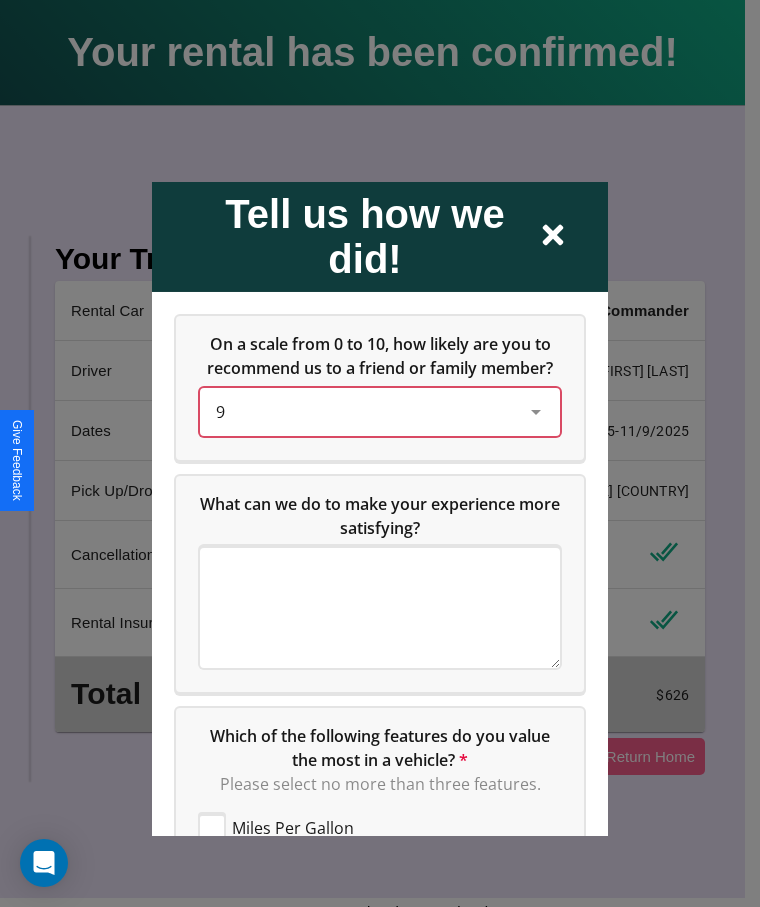 click on "9" at bounding box center [364, 411] 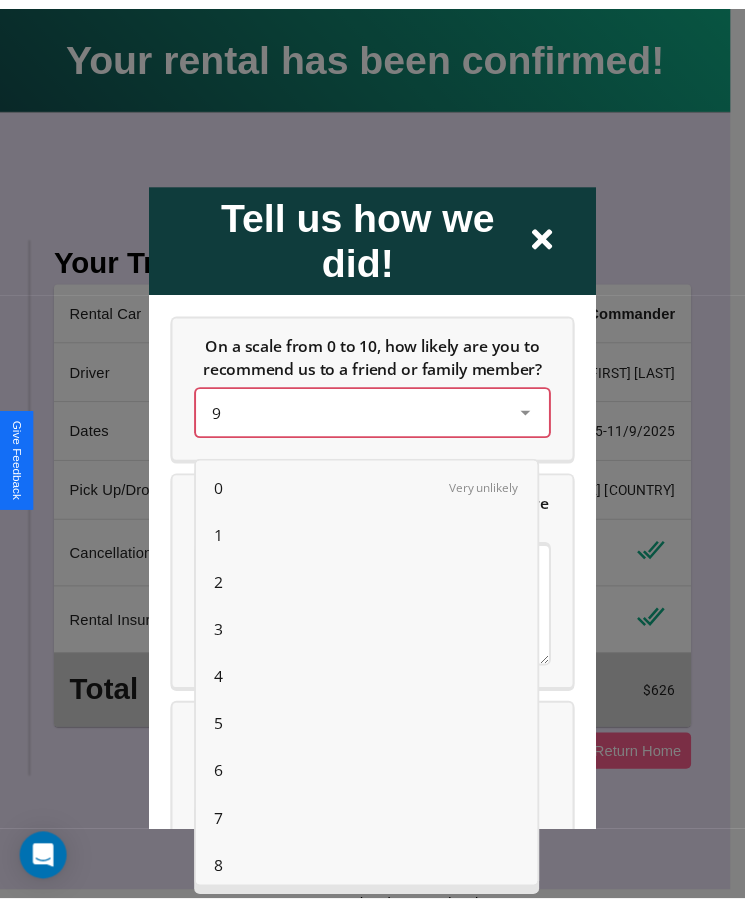 scroll, scrollTop: 56, scrollLeft: 0, axis: vertical 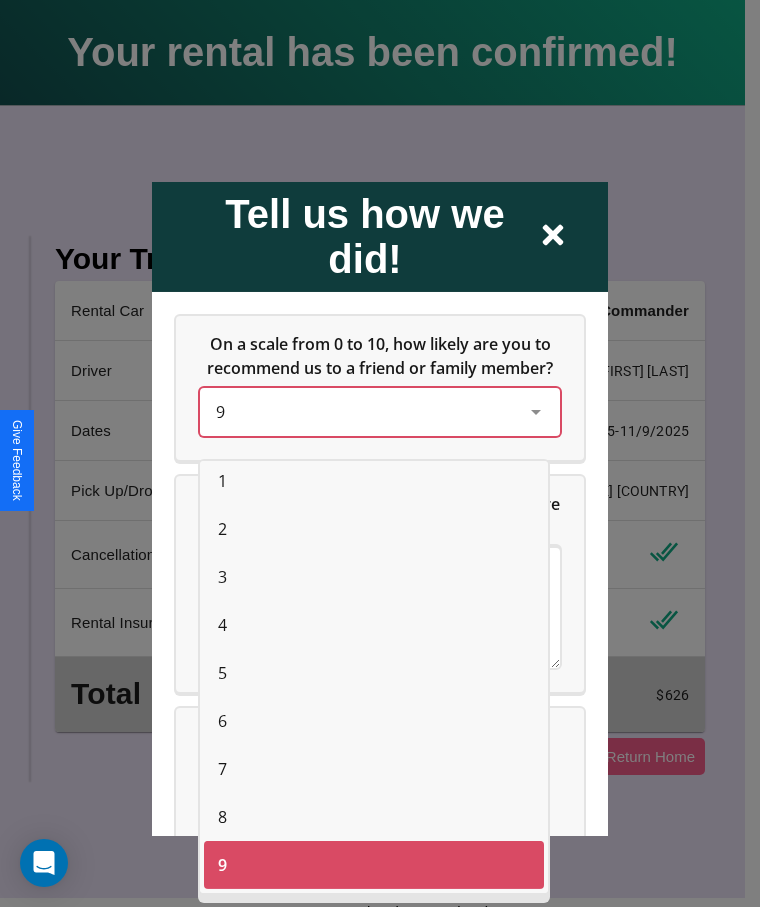 click on "1" at bounding box center (222, 481) 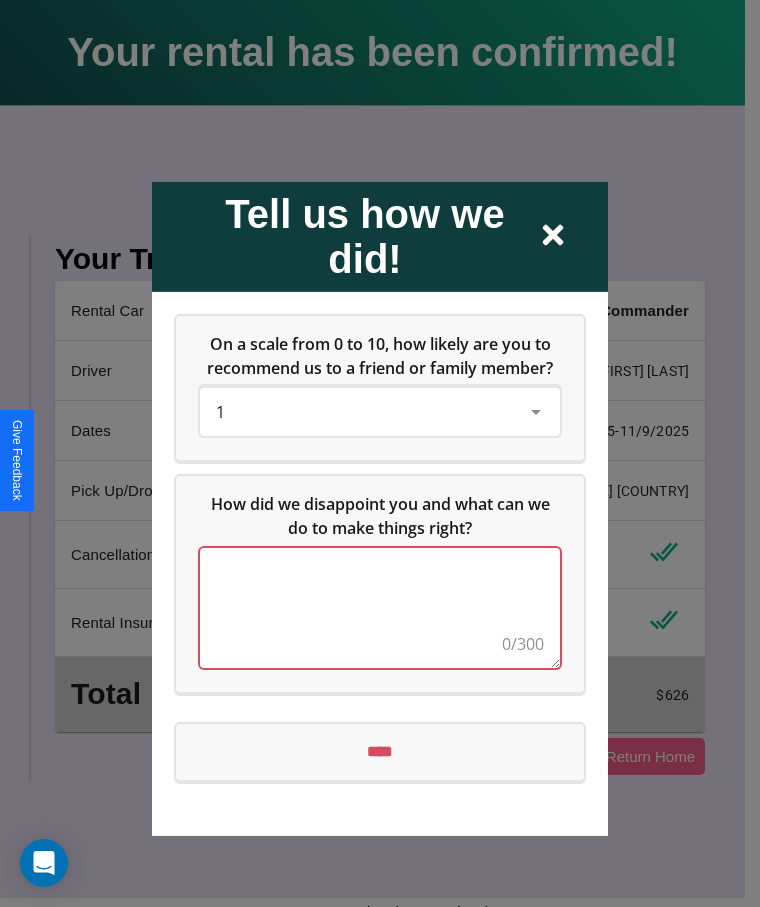 click at bounding box center (380, 607) 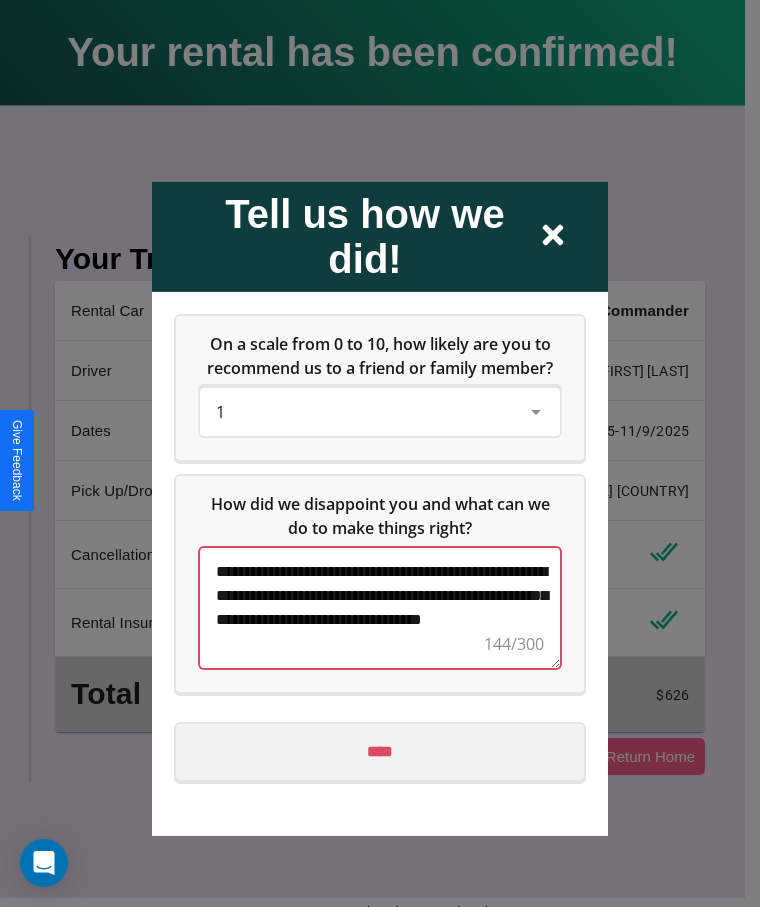 type on "**********" 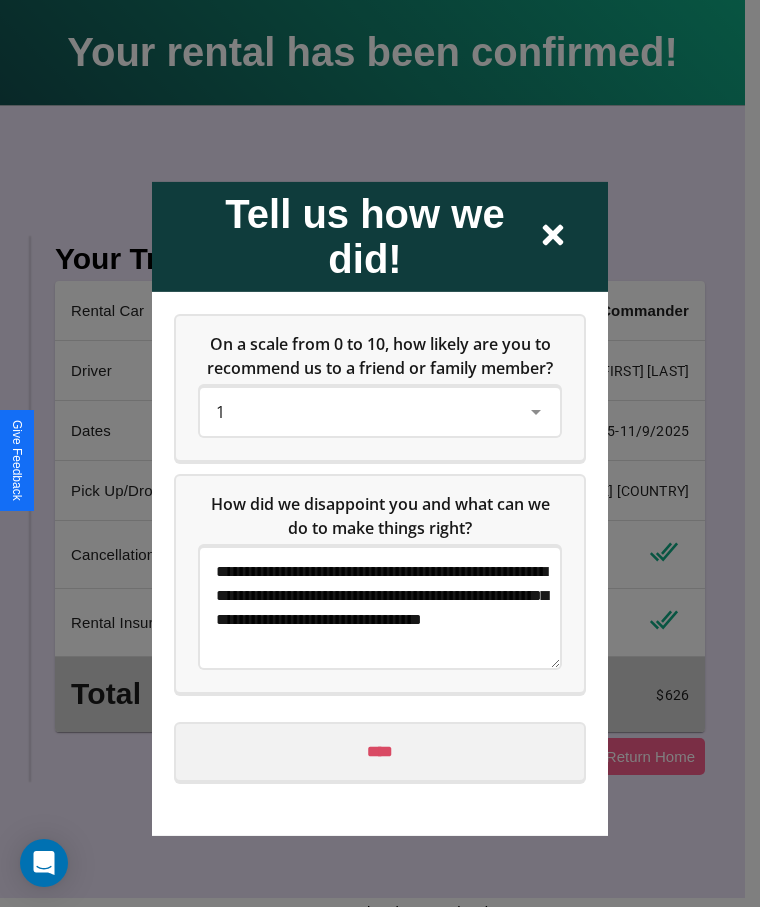 click on "****" at bounding box center (380, 751) 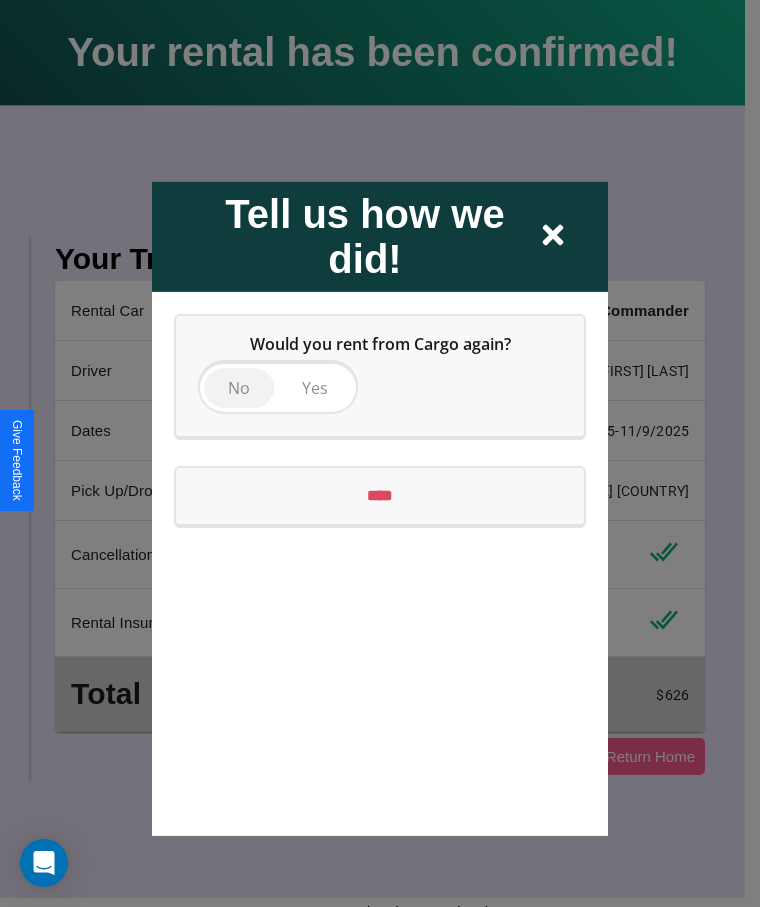 click on "No" at bounding box center (239, 387) 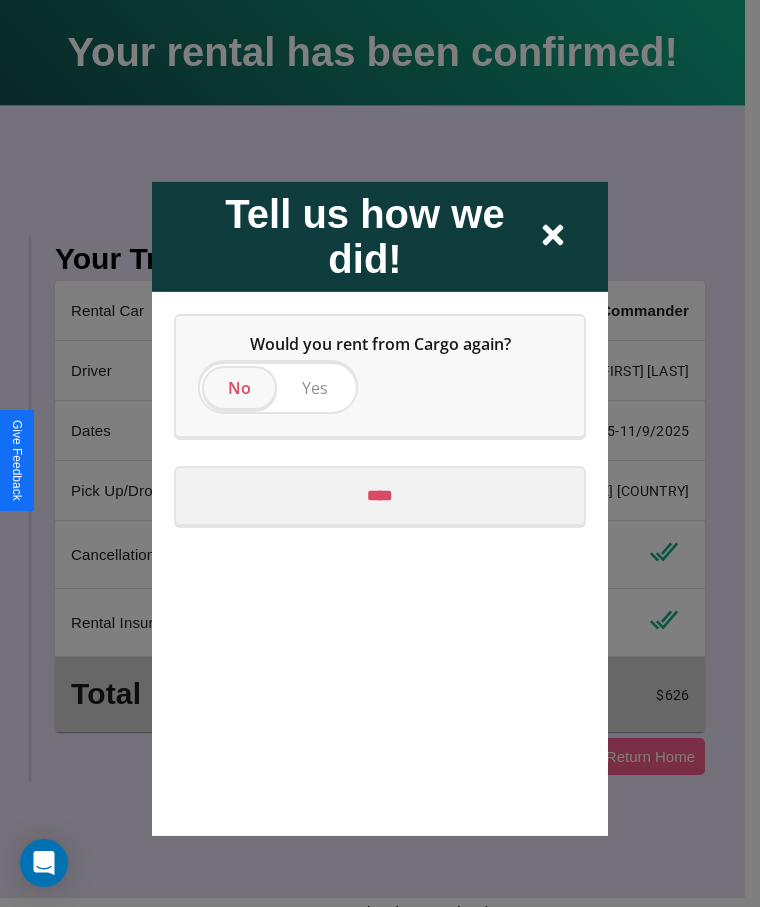 click on "****" at bounding box center (380, 495) 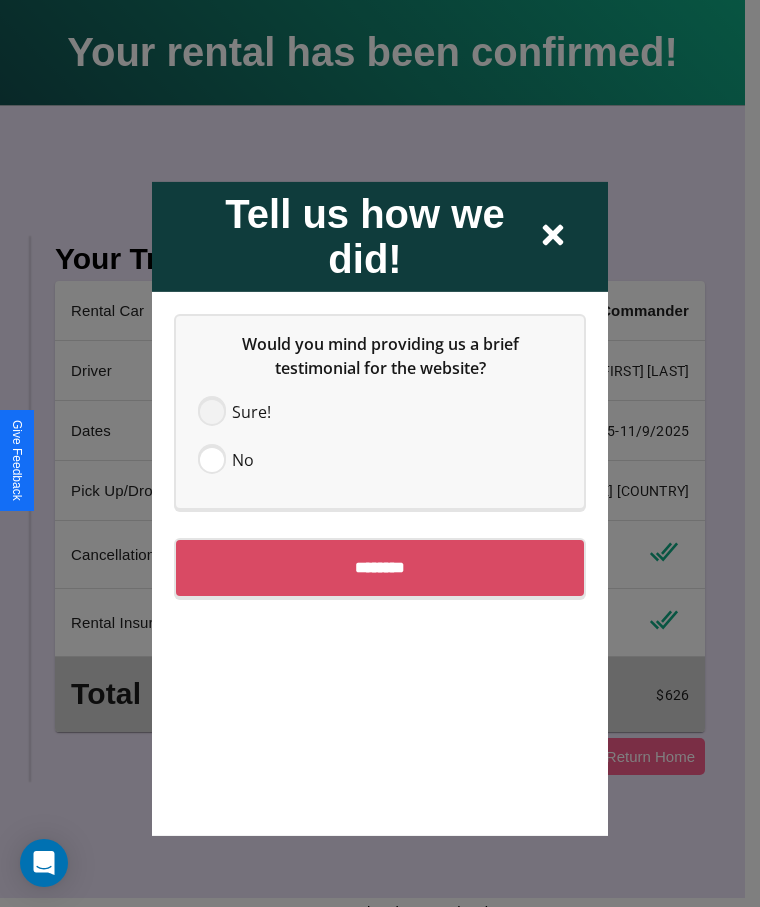 click at bounding box center [212, 411] 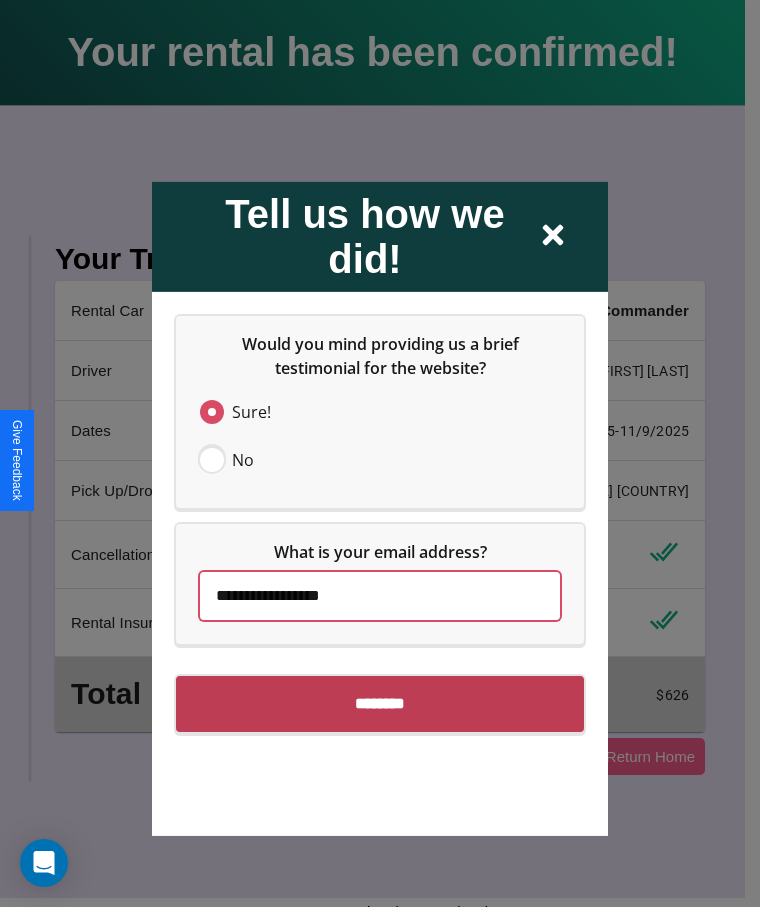 type on "**********" 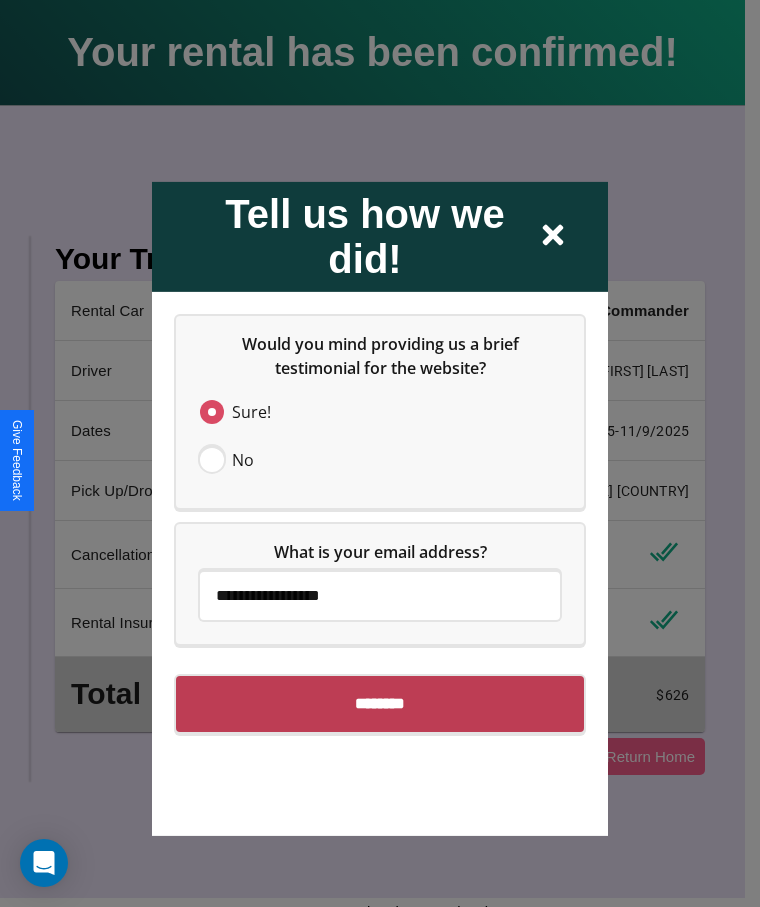 click on "********" at bounding box center [380, 703] 